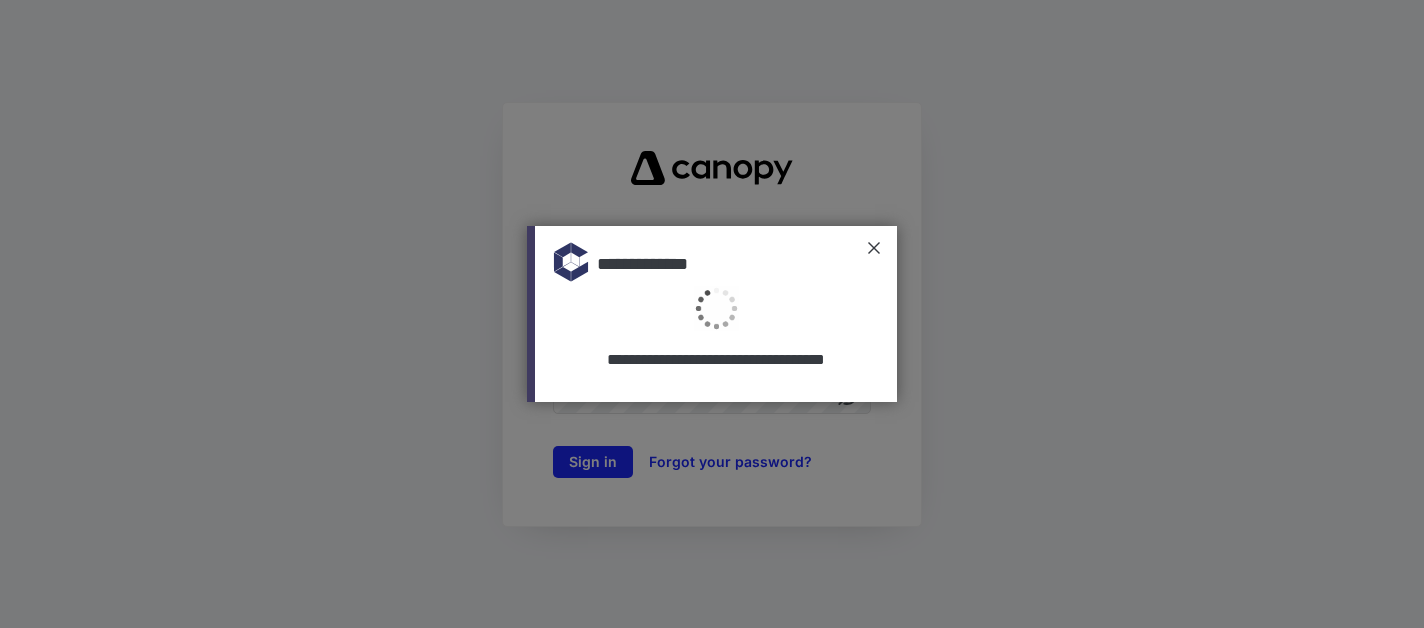 scroll, scrollTop: 0, scrollLeft: 0, axis: both 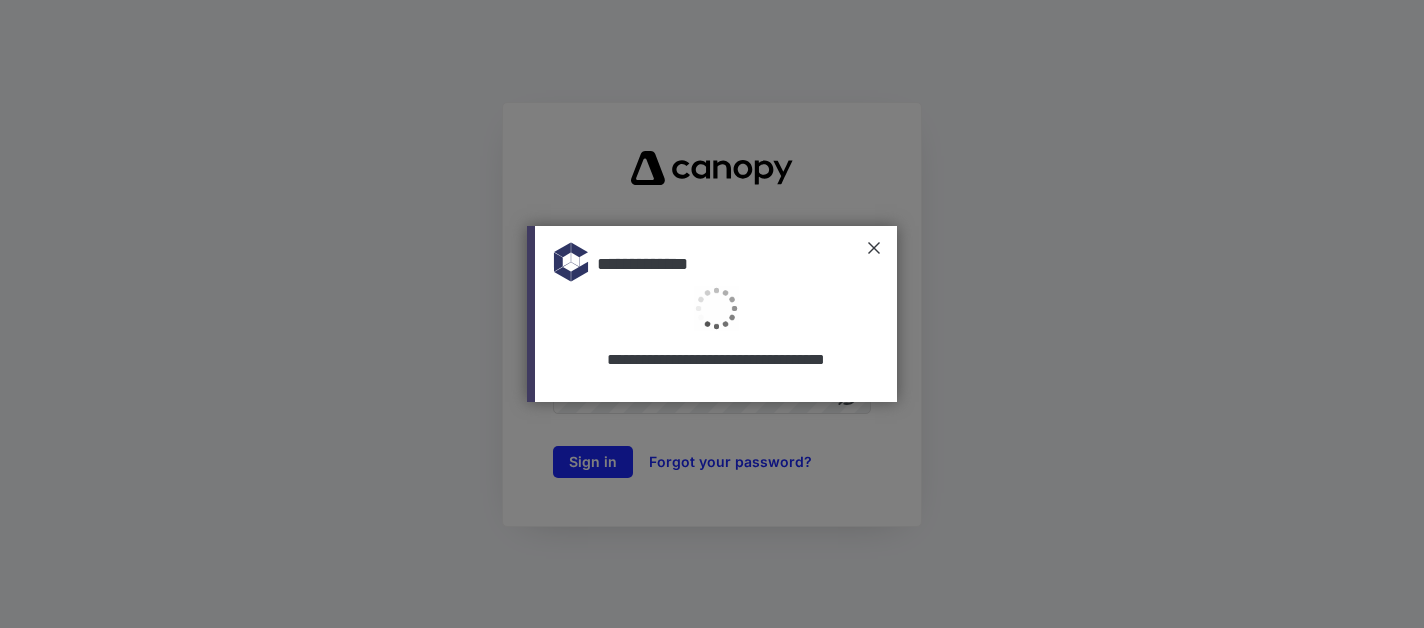 type on "**********" 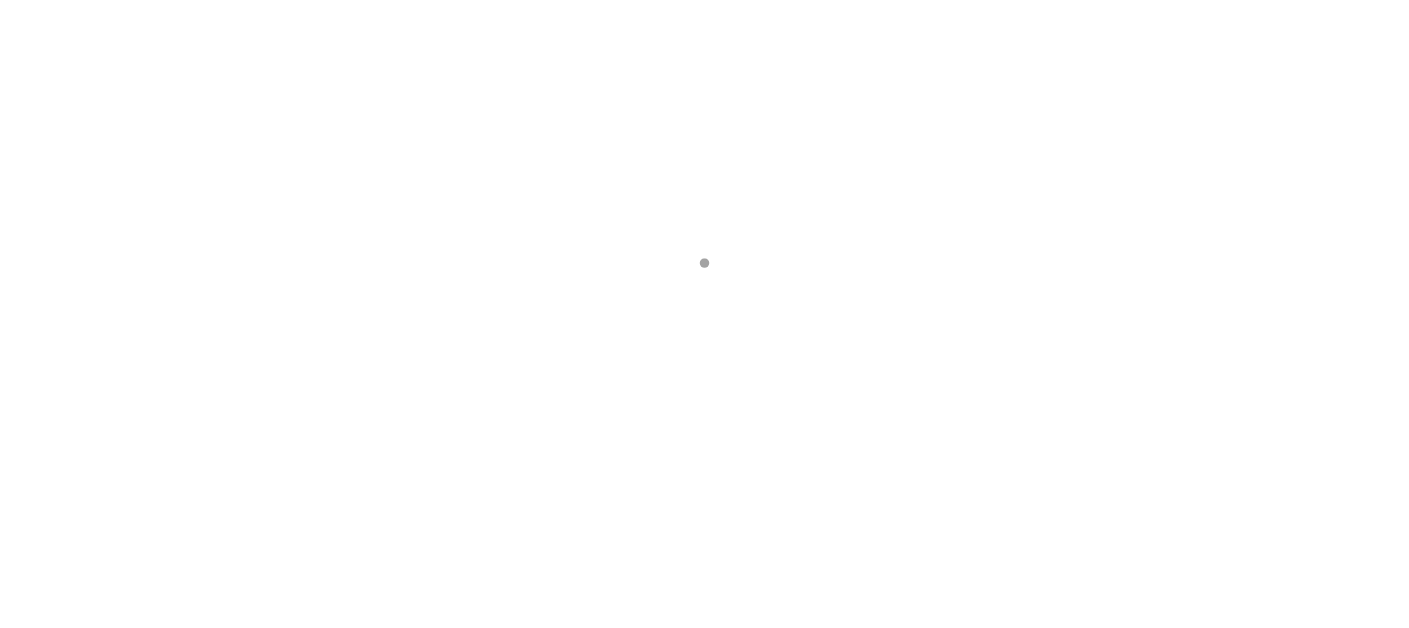 scroll, scrollTop: 0, scrollLeft: 0, axis: both 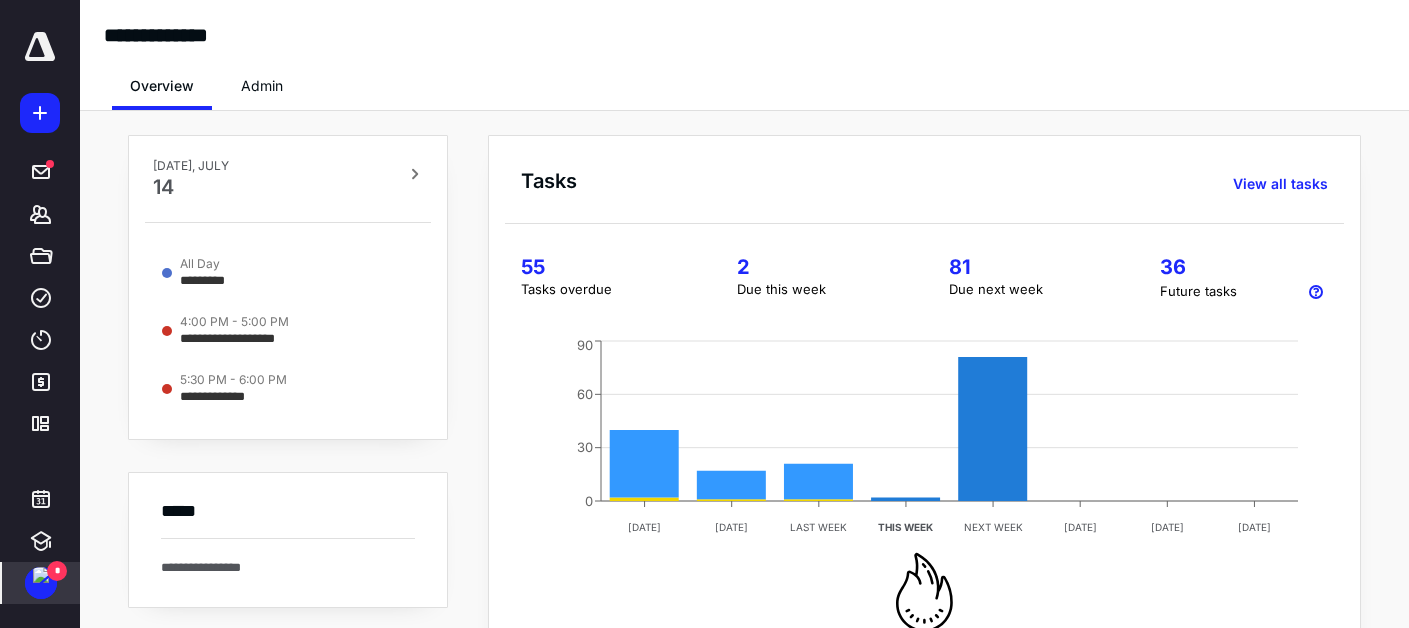 click on "*" at bounding box center (57, 571) 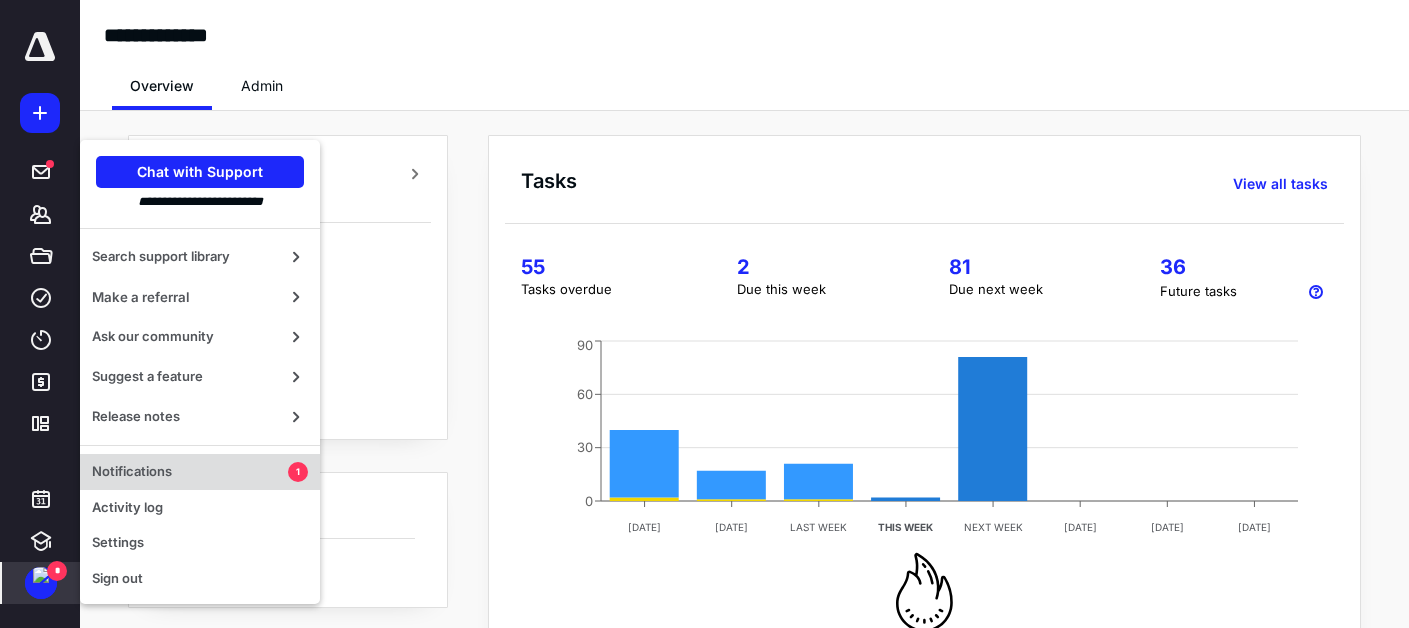click on "Notifications" at bounding box center [190, 472] 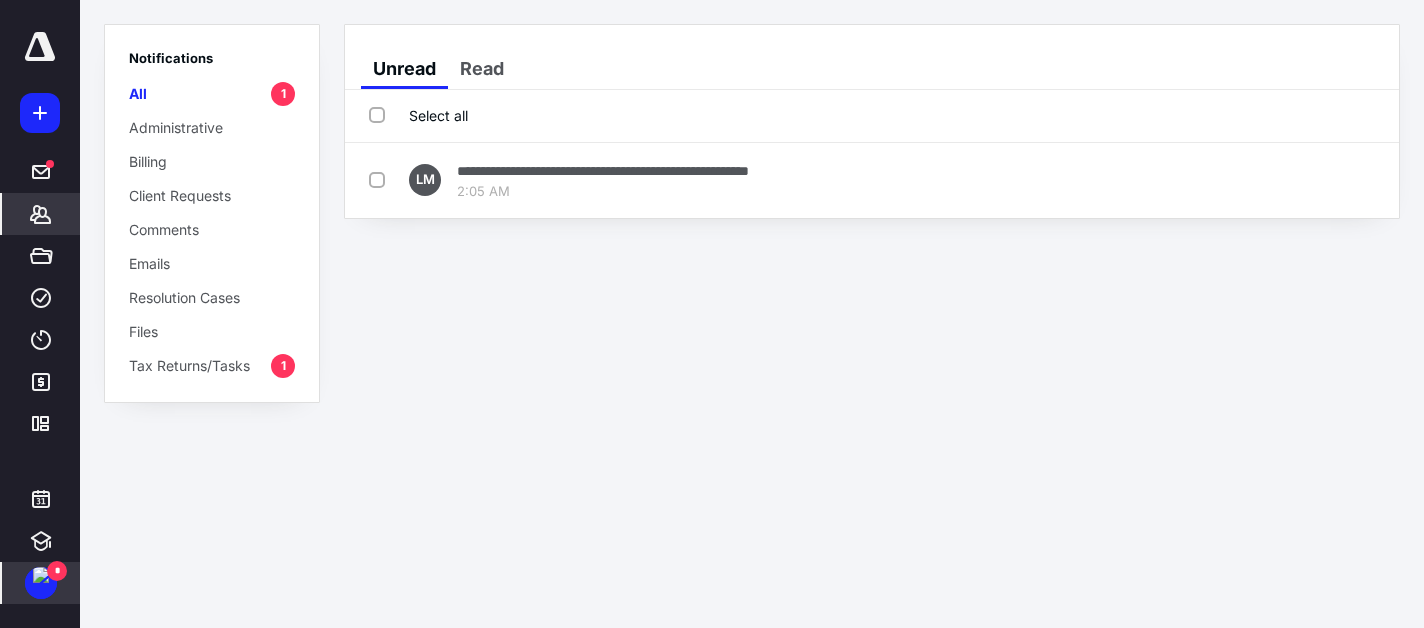 click 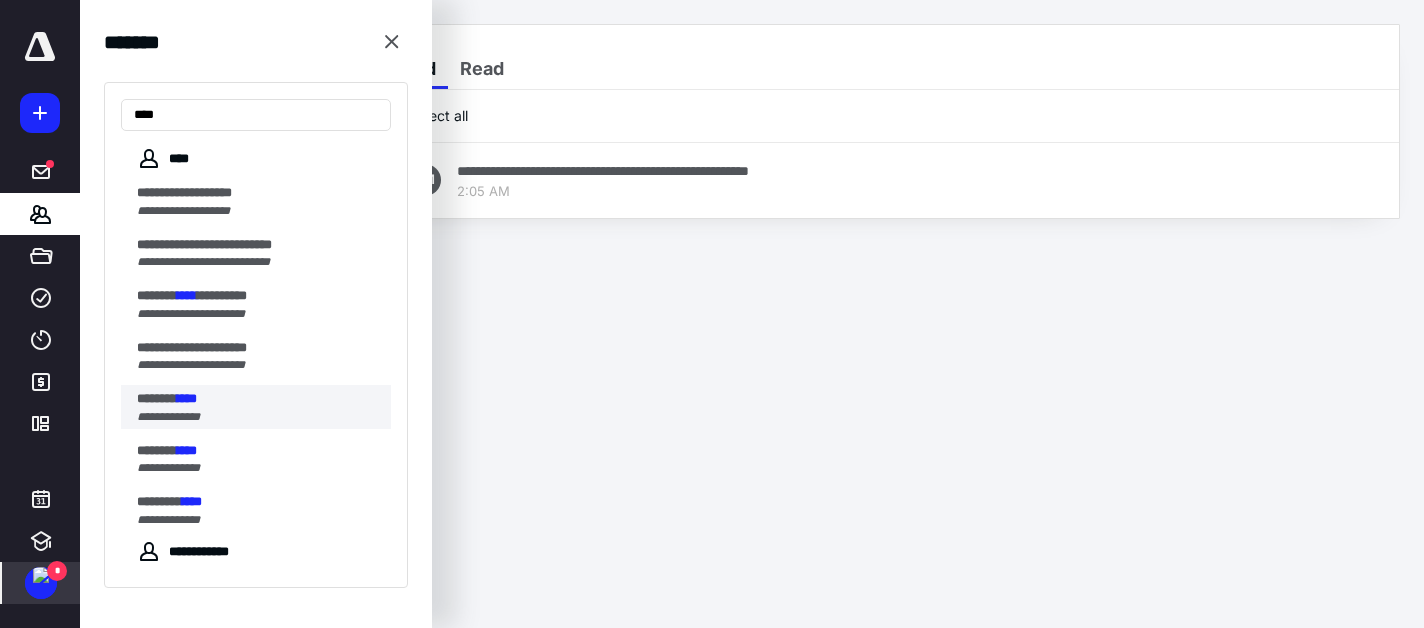type on "****" 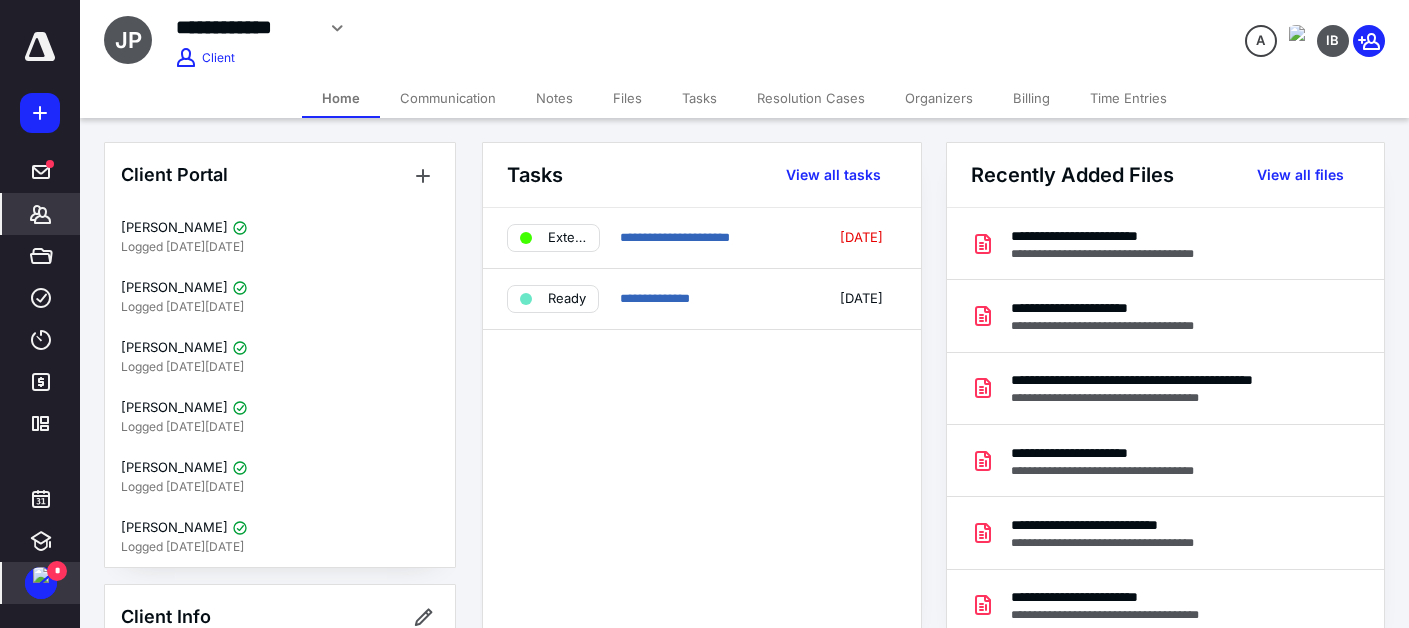 click on "Communication" at bounding box center (448, 98) 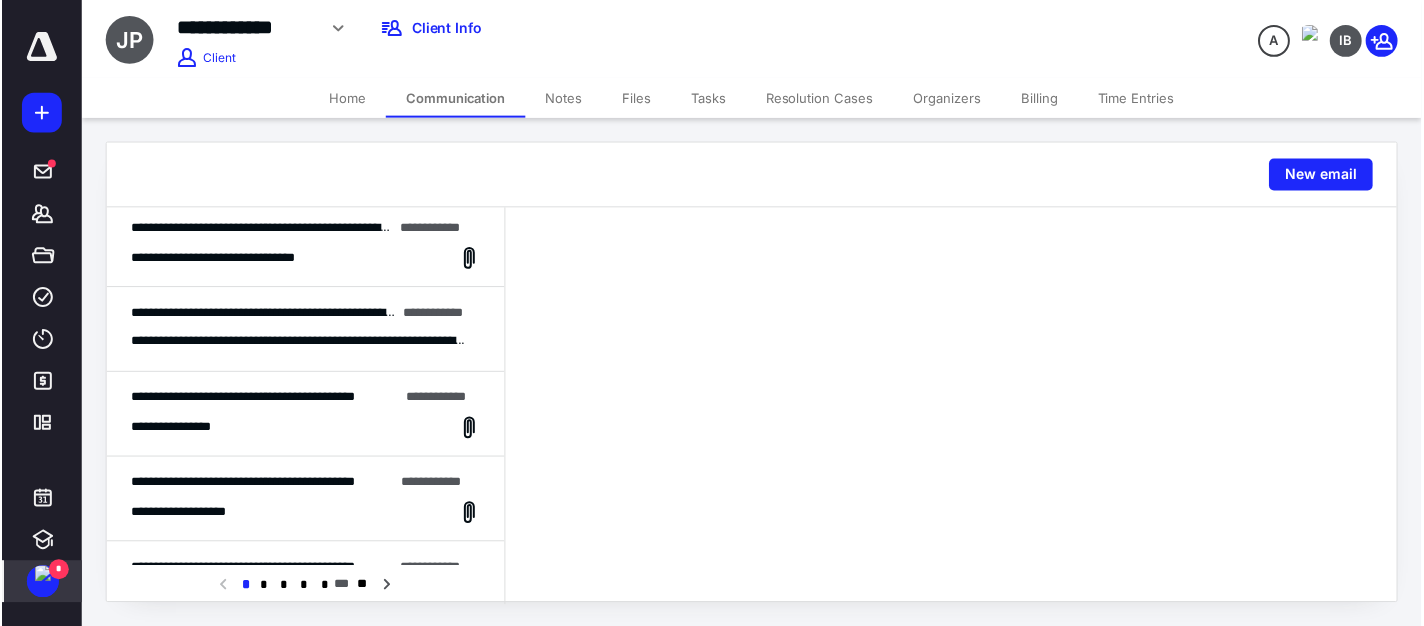 scroll, scrollTop: 0, scrollLeft: 0, axis: both 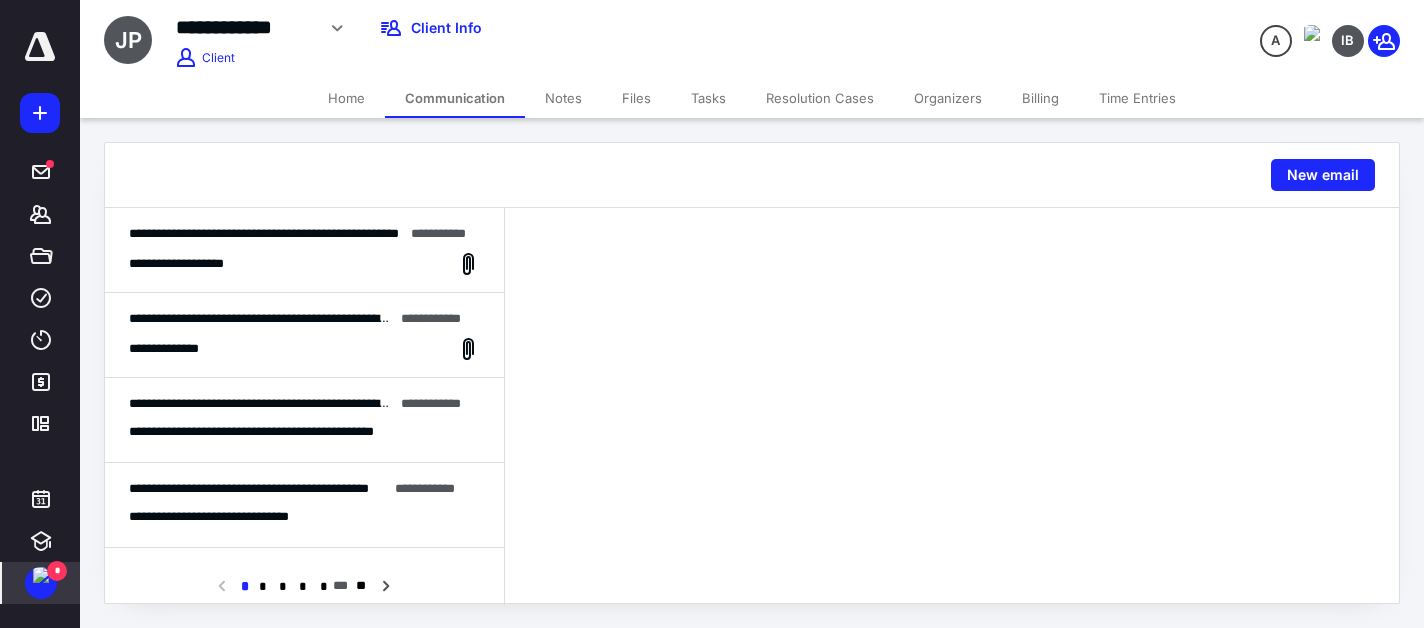 click on "Home" at bounding box center (346, 98) 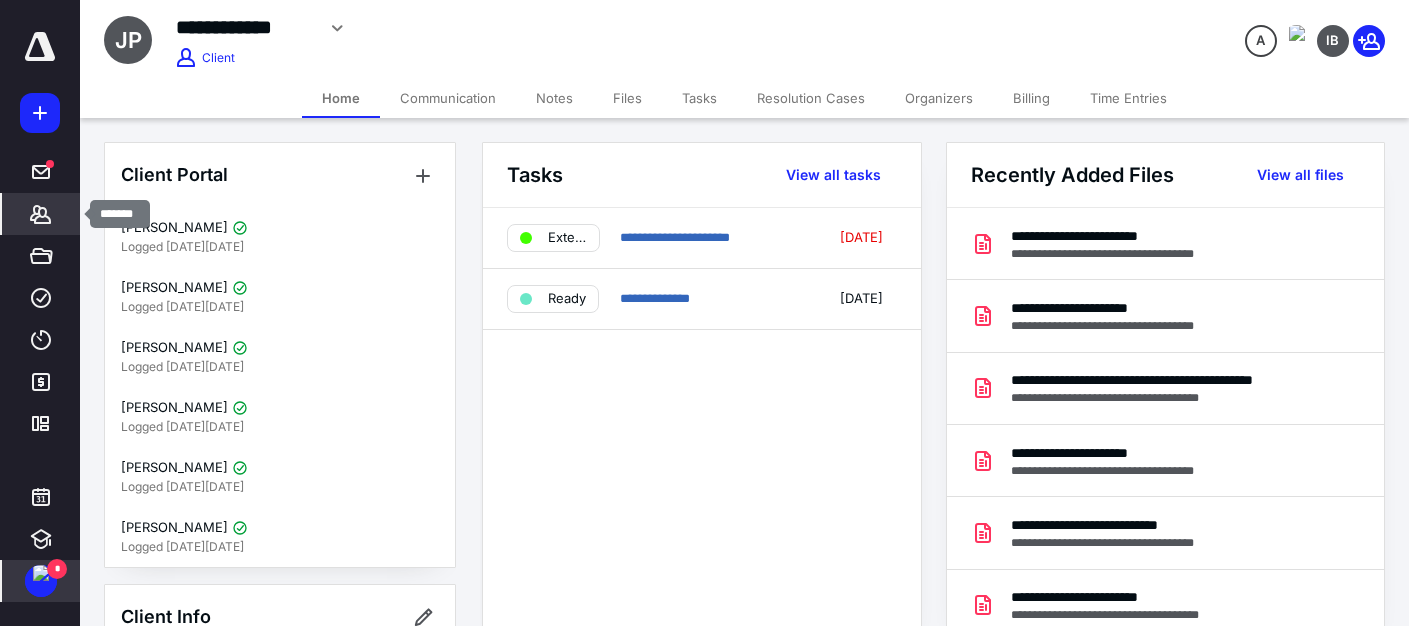 click on "*******" at bounding box center [41, 214] 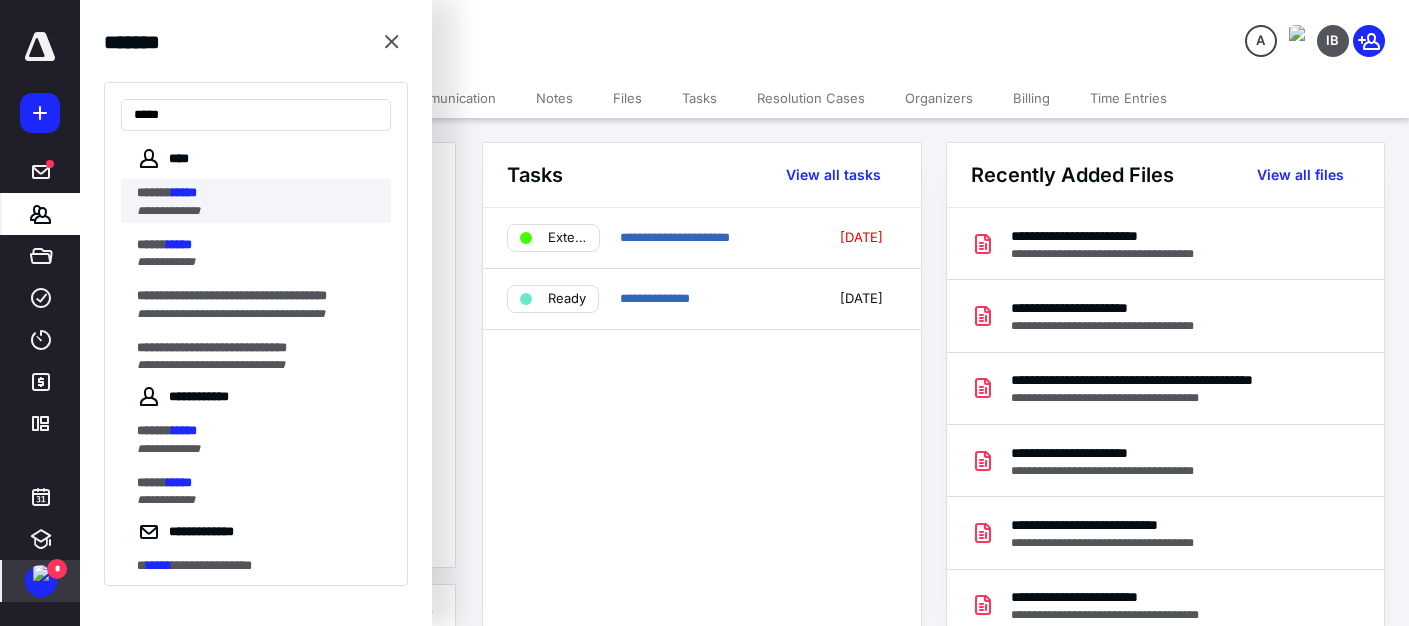 type on "*****" 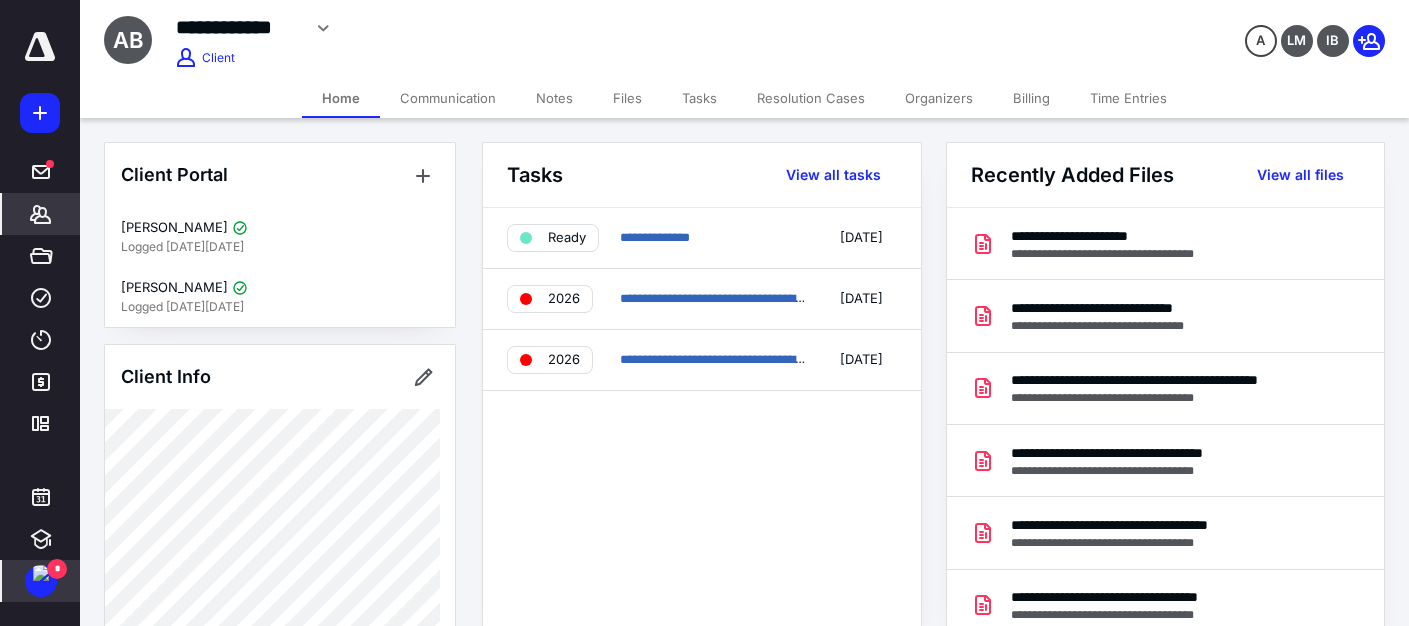 click on "Communication" at bounding box center [448, 98] 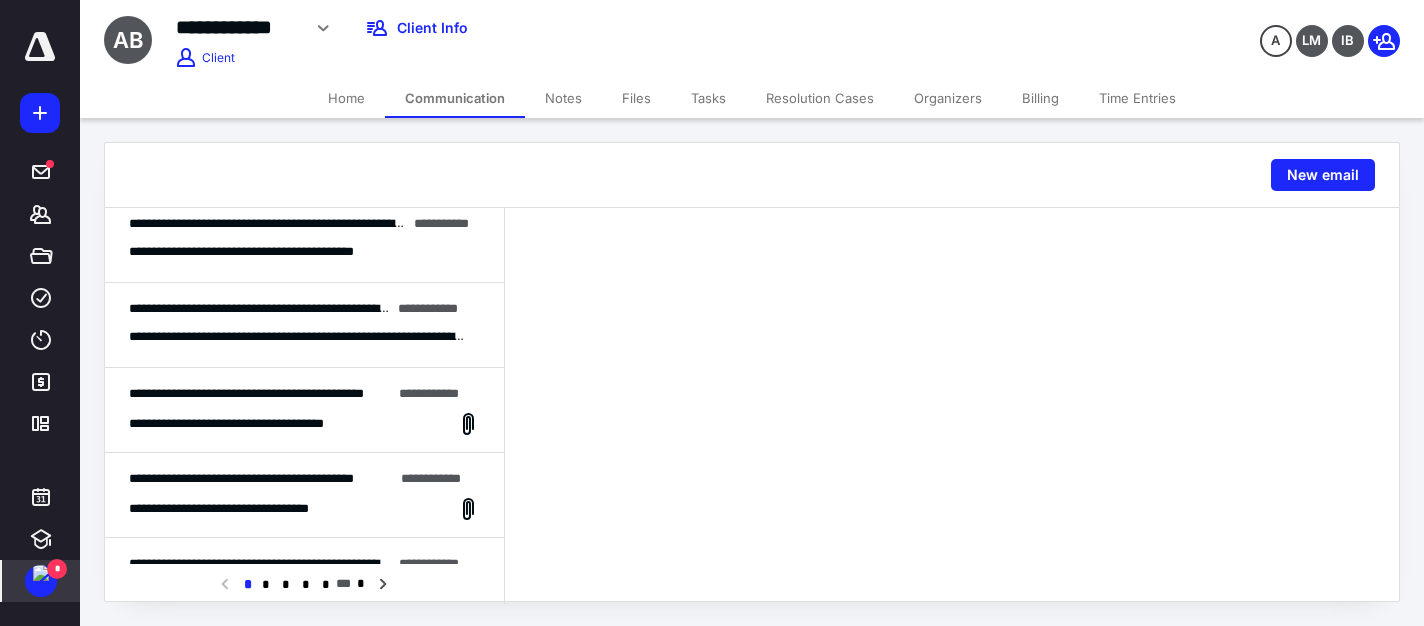 scroll, scrollTop: 1344, scrollLeft: 0, axis: vertical 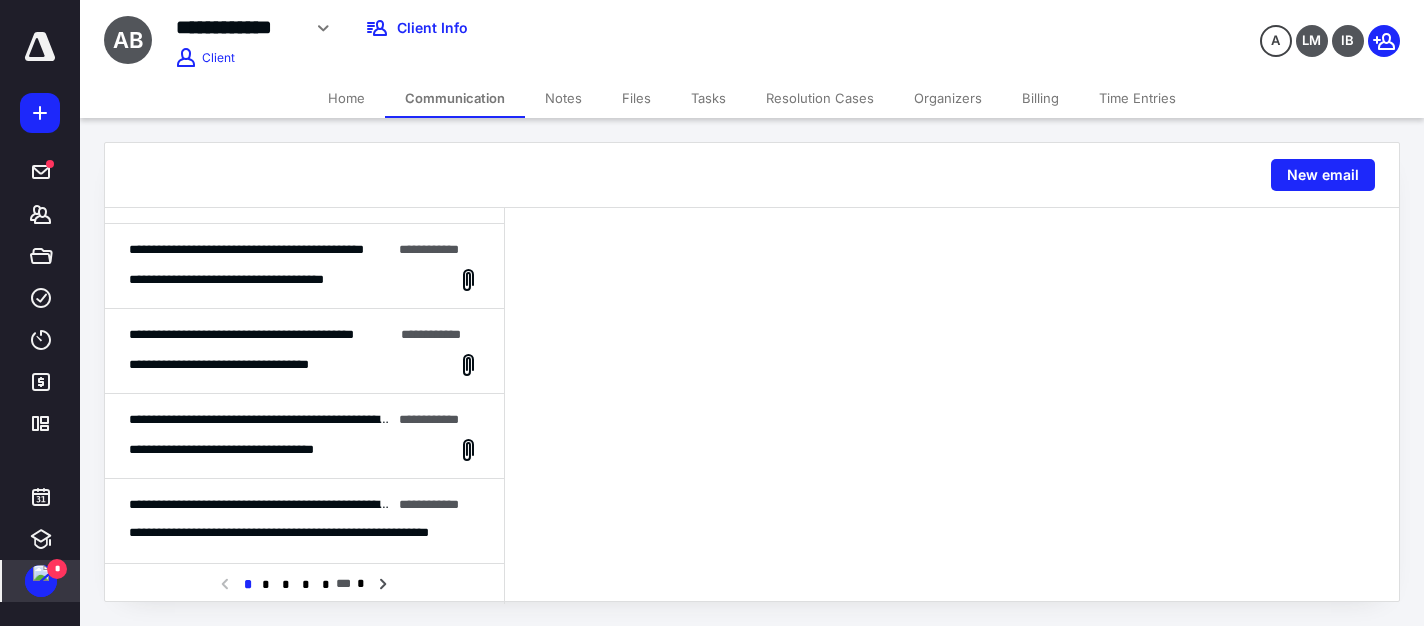 click on "**********" at bounding box center (251, 450) 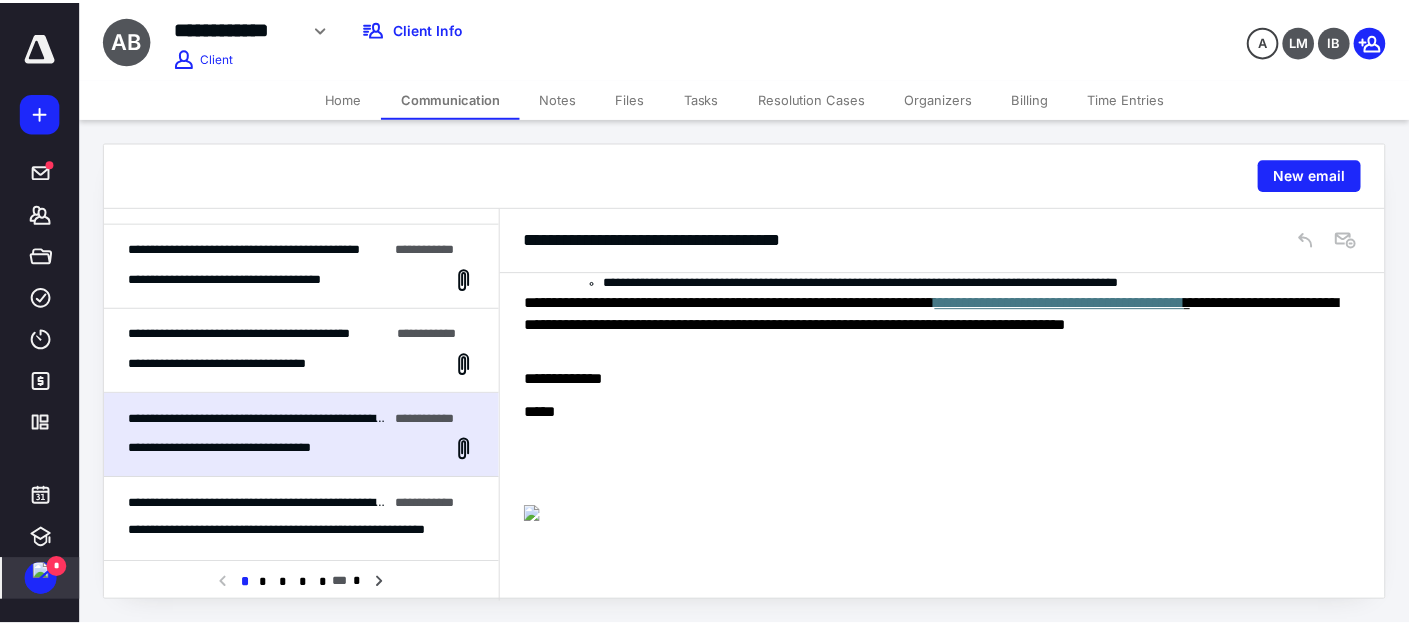 scroll, scrollTop: 0, scrollLeft: 0, axis: both 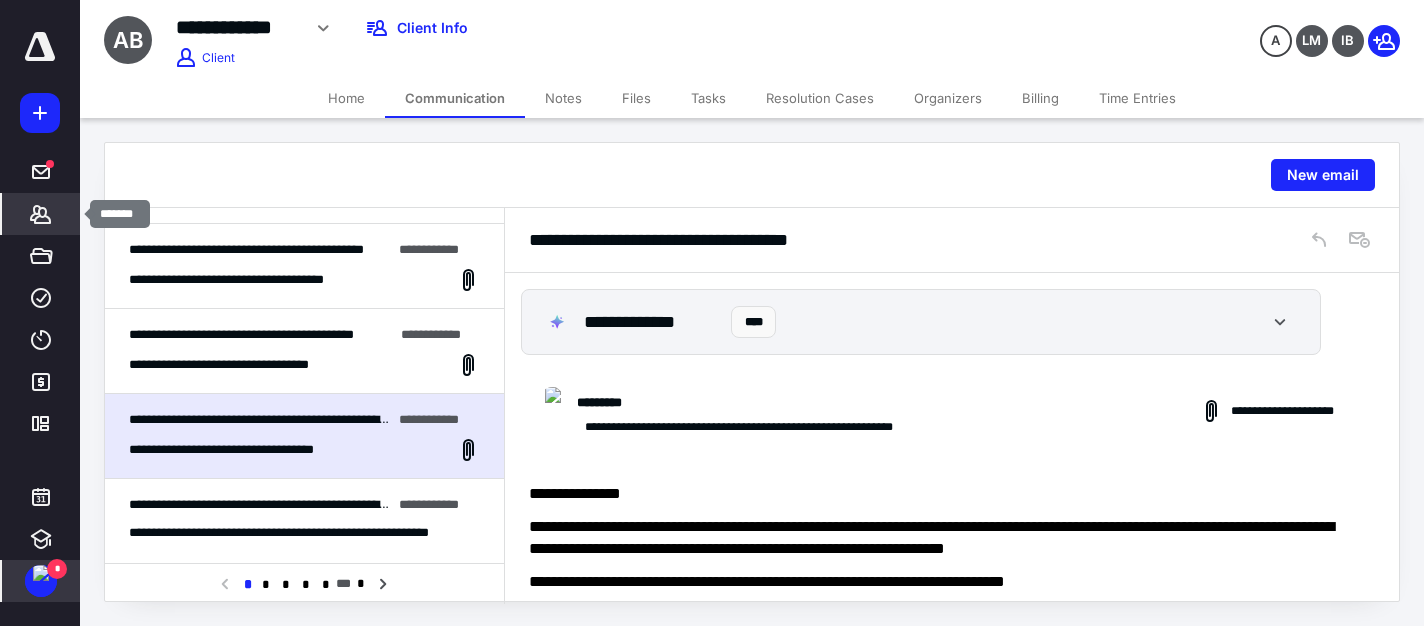 click 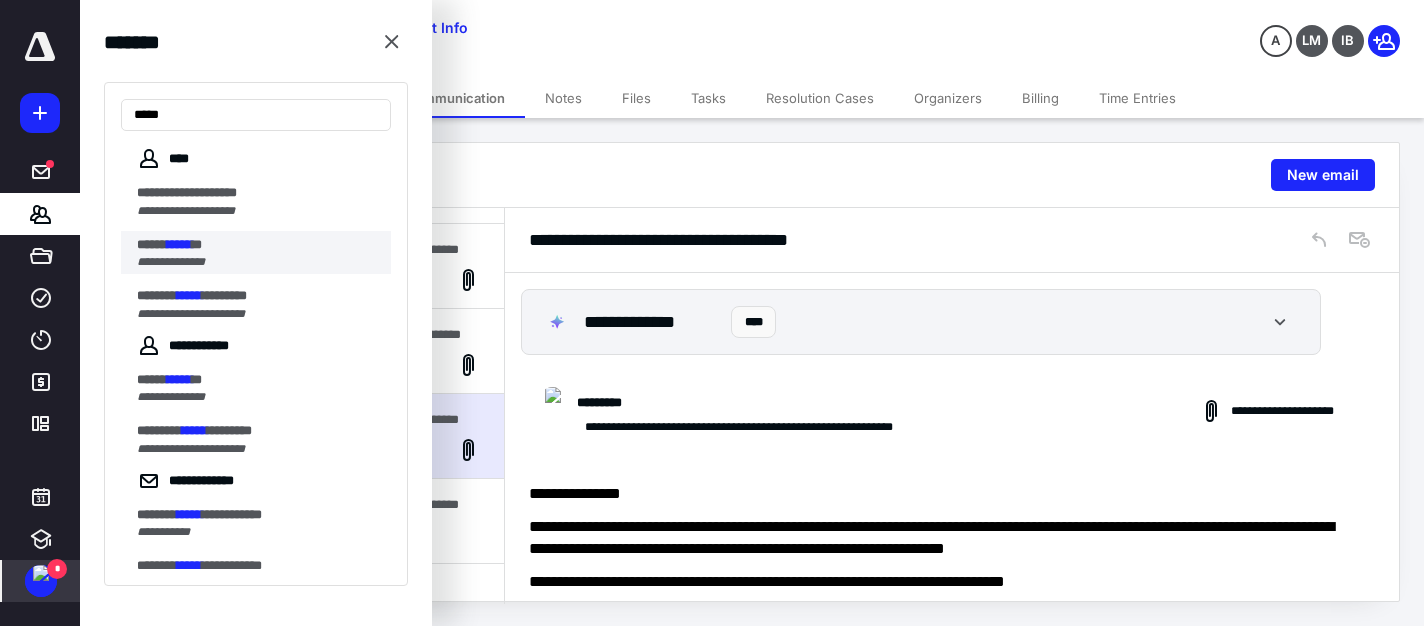 type on "*****" 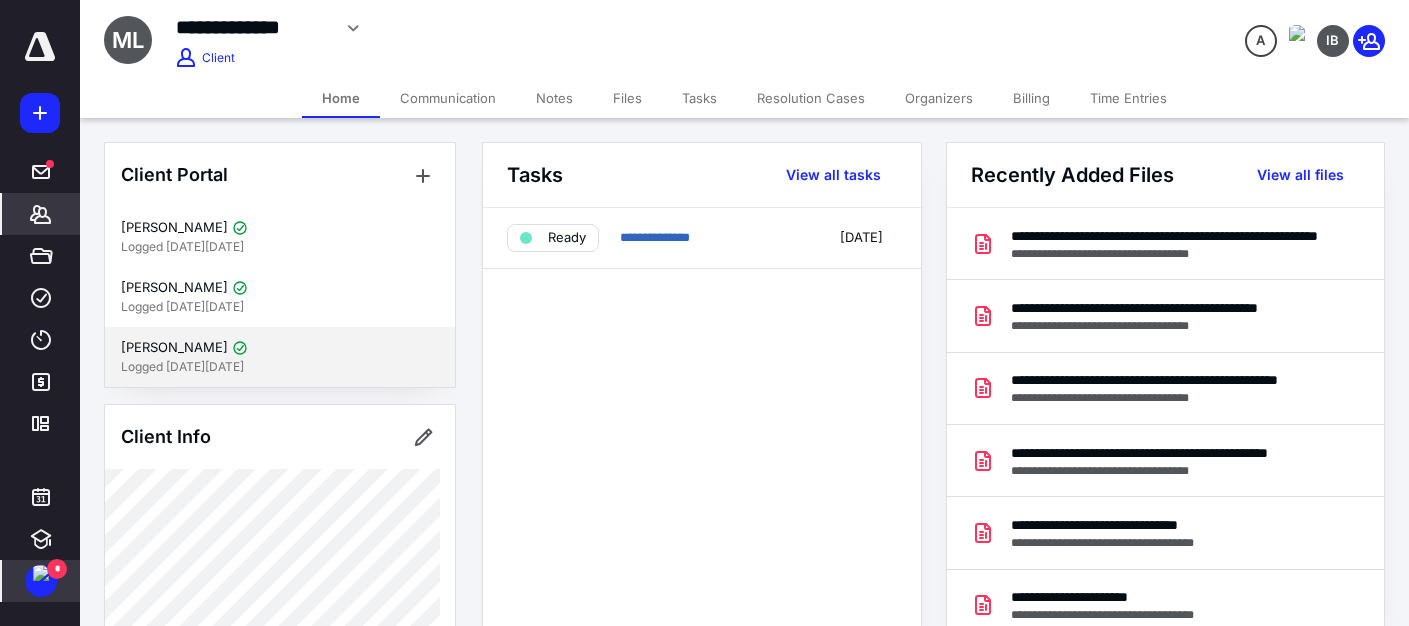 scroll, scrollTop: 100, scrollLeft: 0, axis: vertical 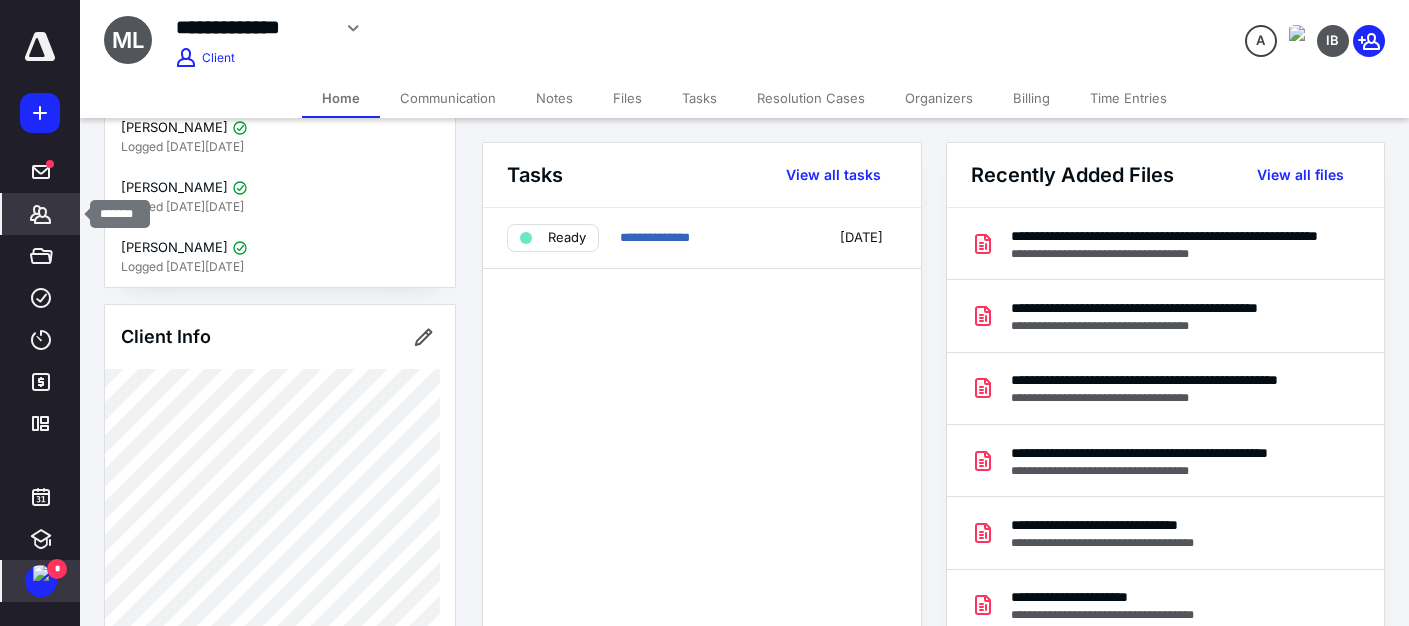 click 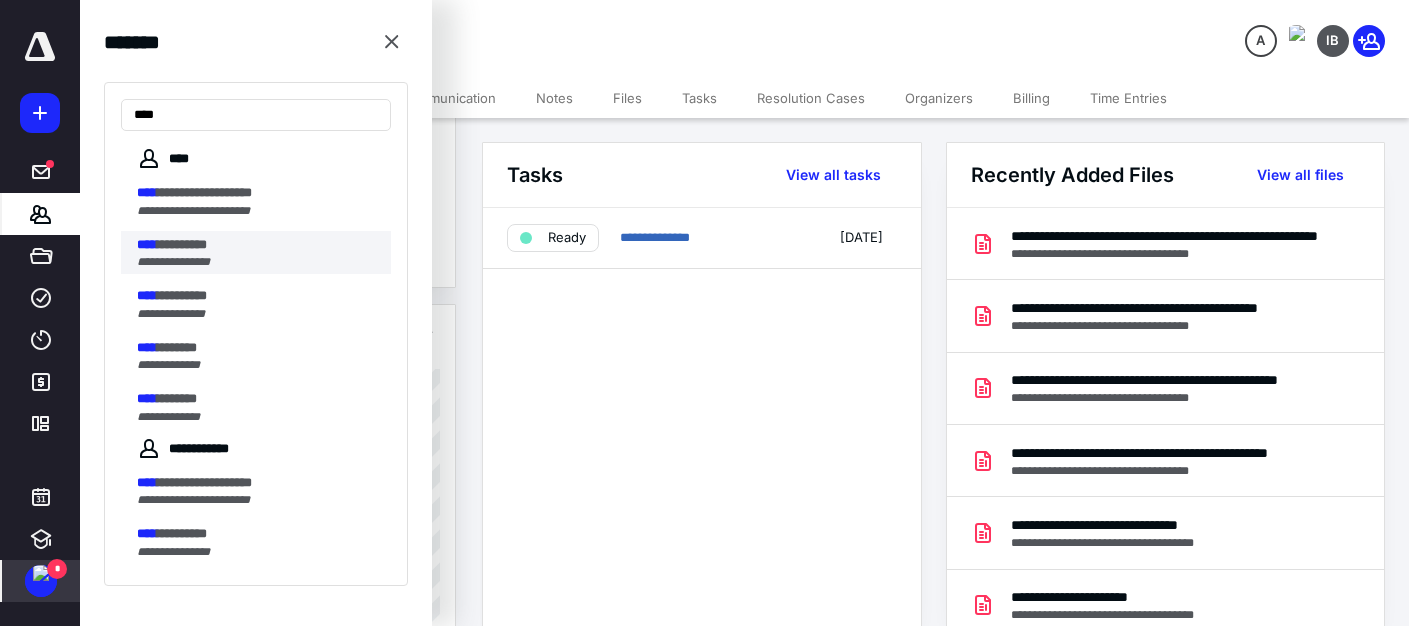 type on "****" 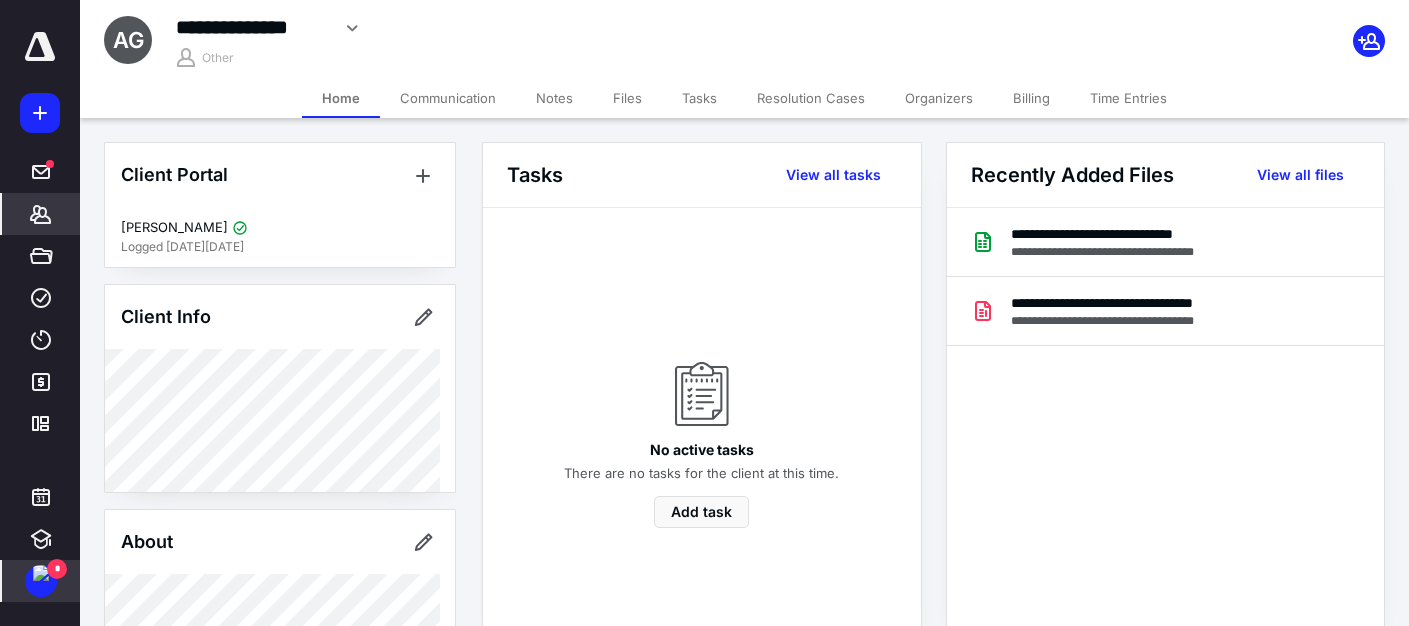 scroll, scrollTop: 100, scrollLeft: 0, axis: vertical 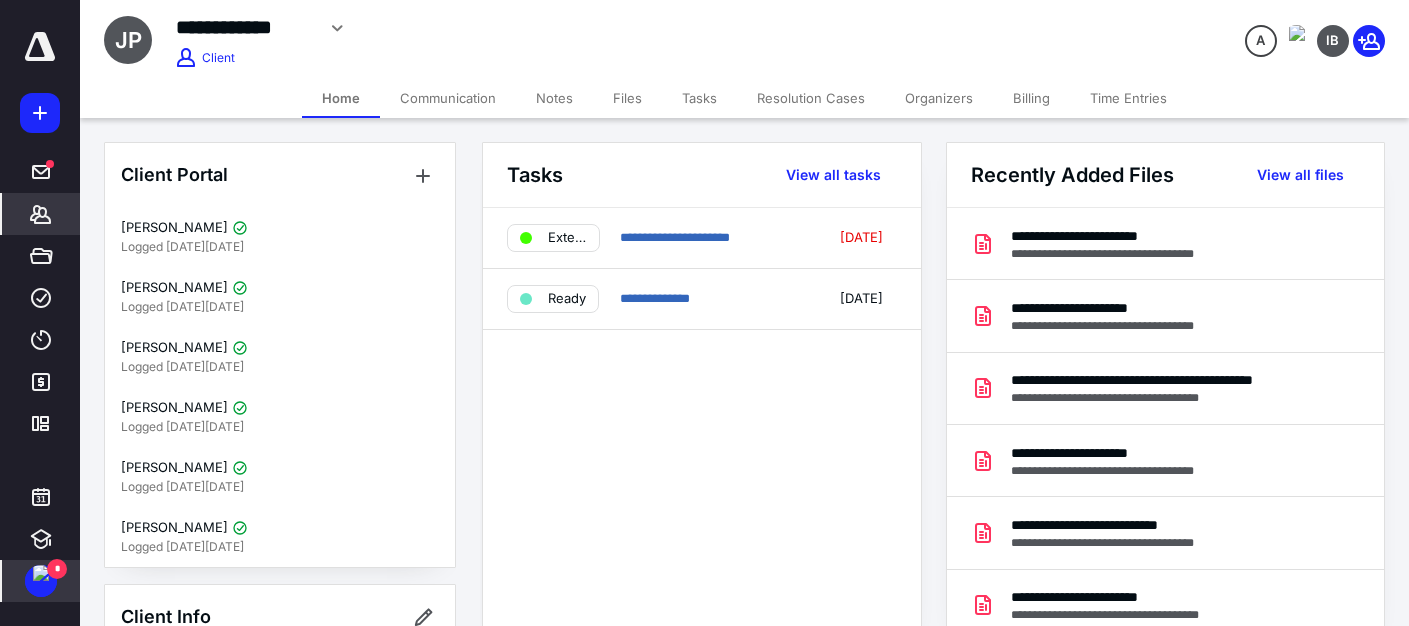 click 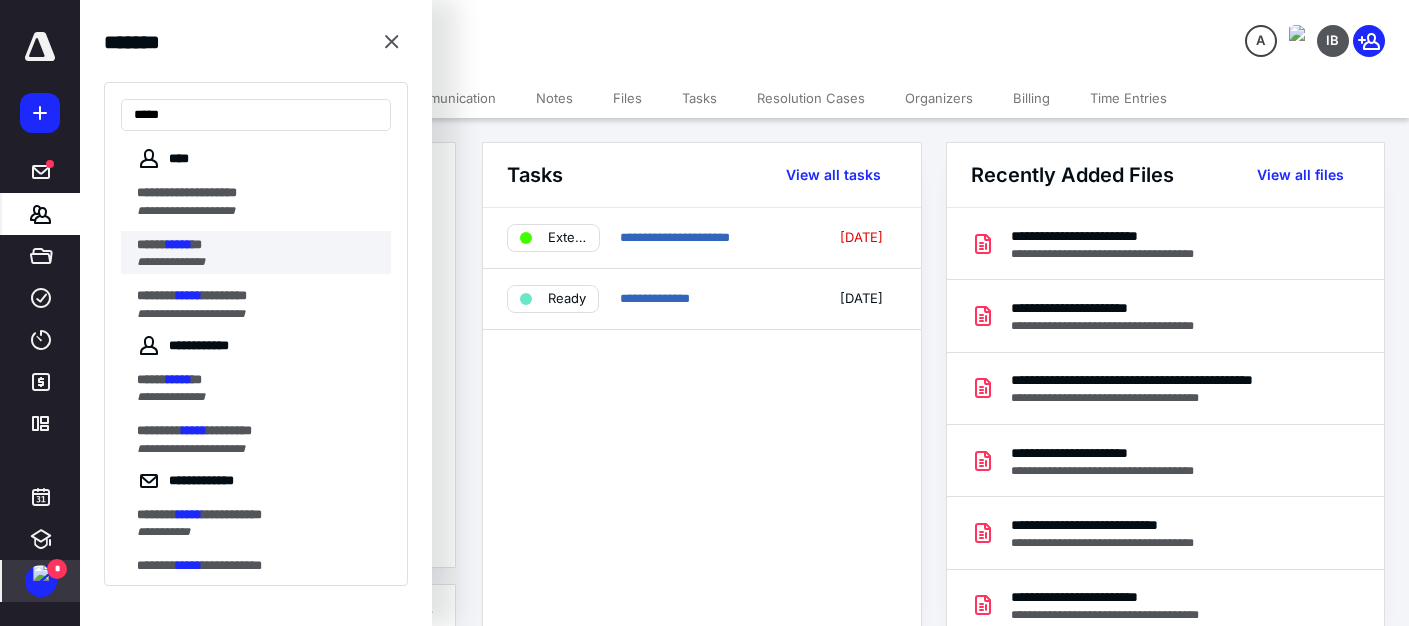type on "*****" 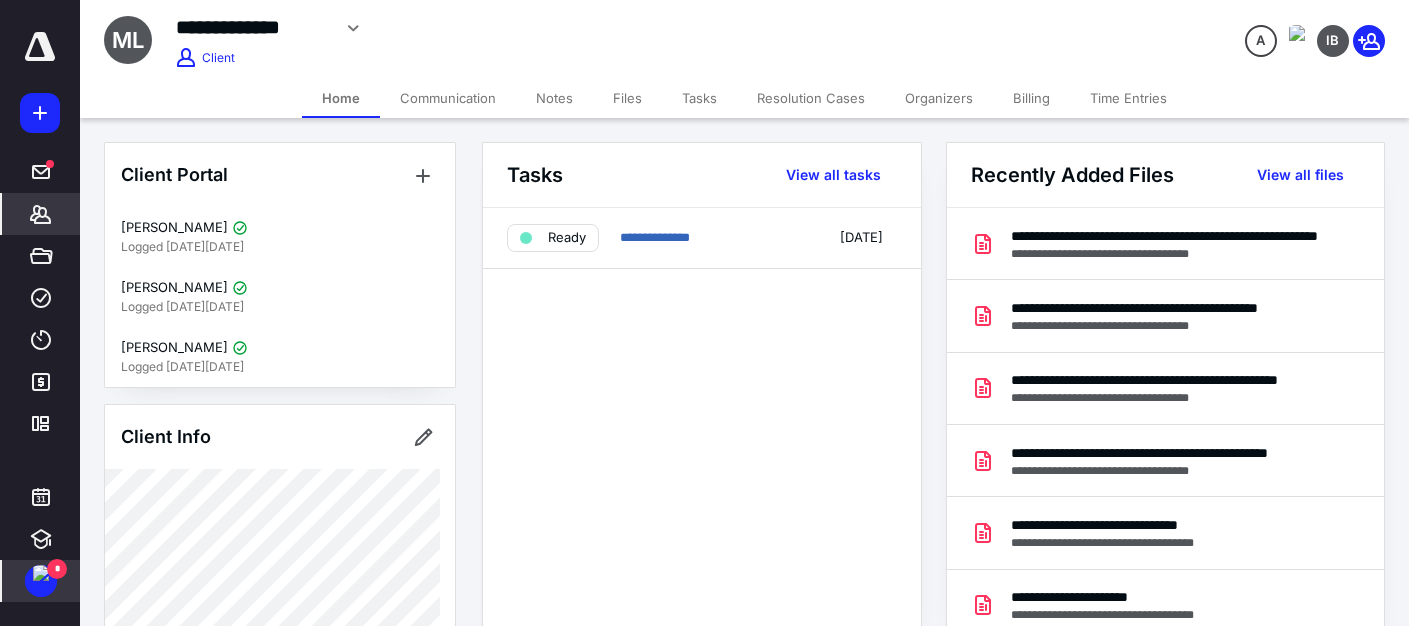 click on "Communication" at bounding box center [448, 98] 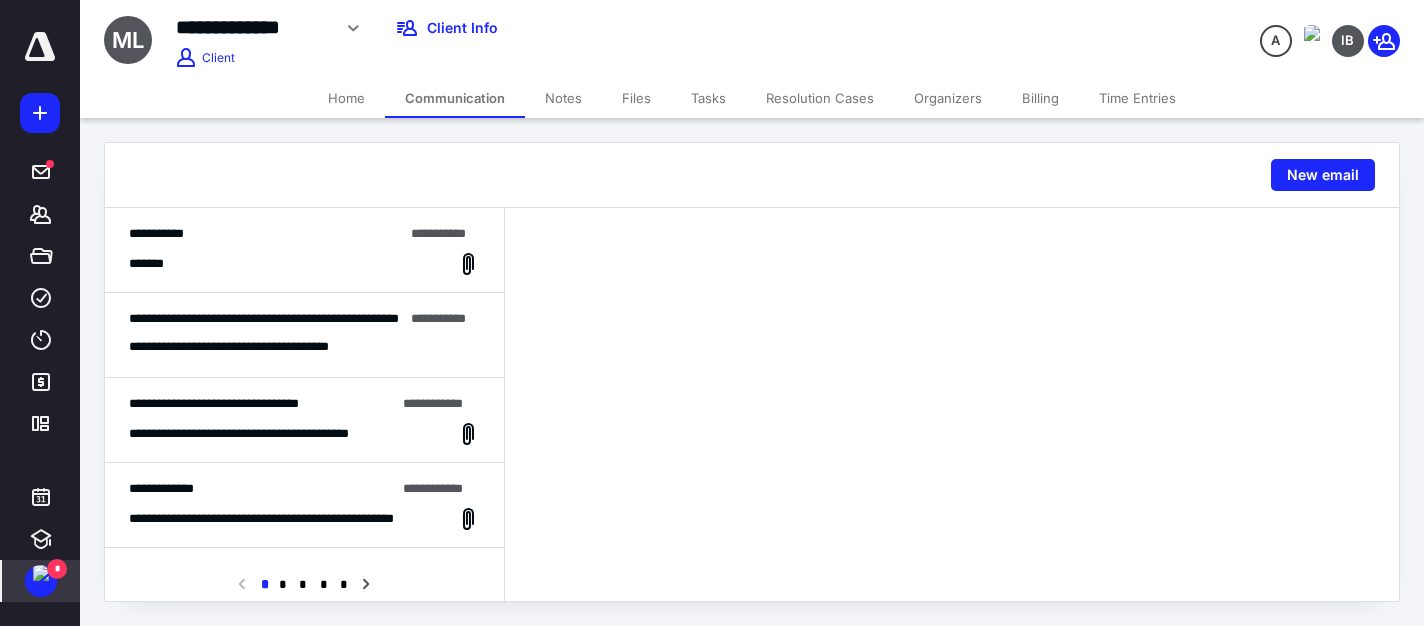 click on "Home" at bounding box center [346, 98] 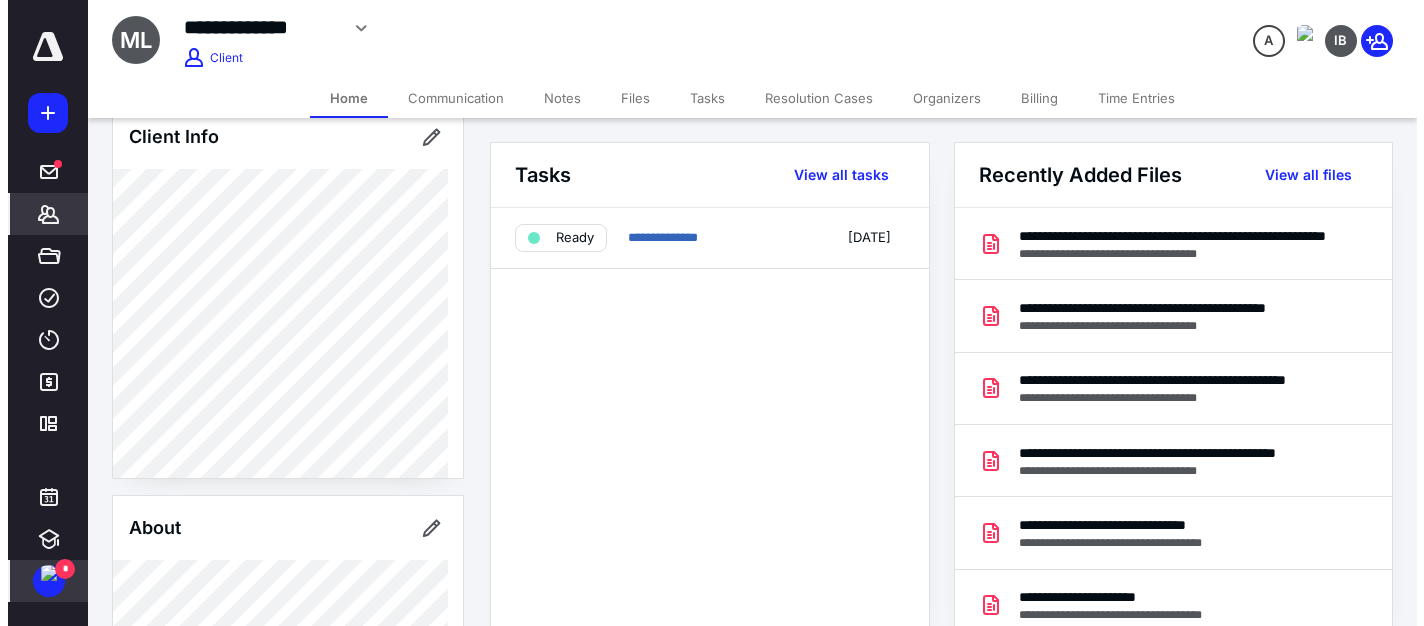 scroll, scrollTop: 0, scrollLeft: 0, axis: both 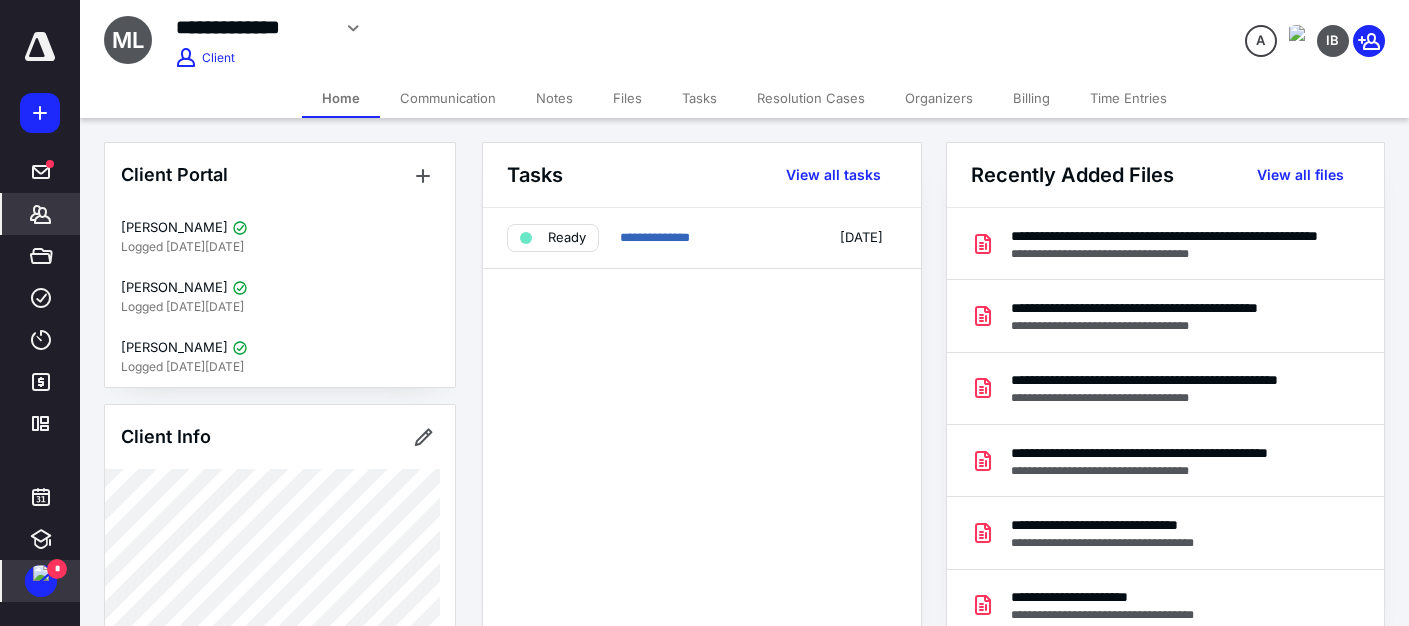click on "**********" at bounding box center (744, 39) 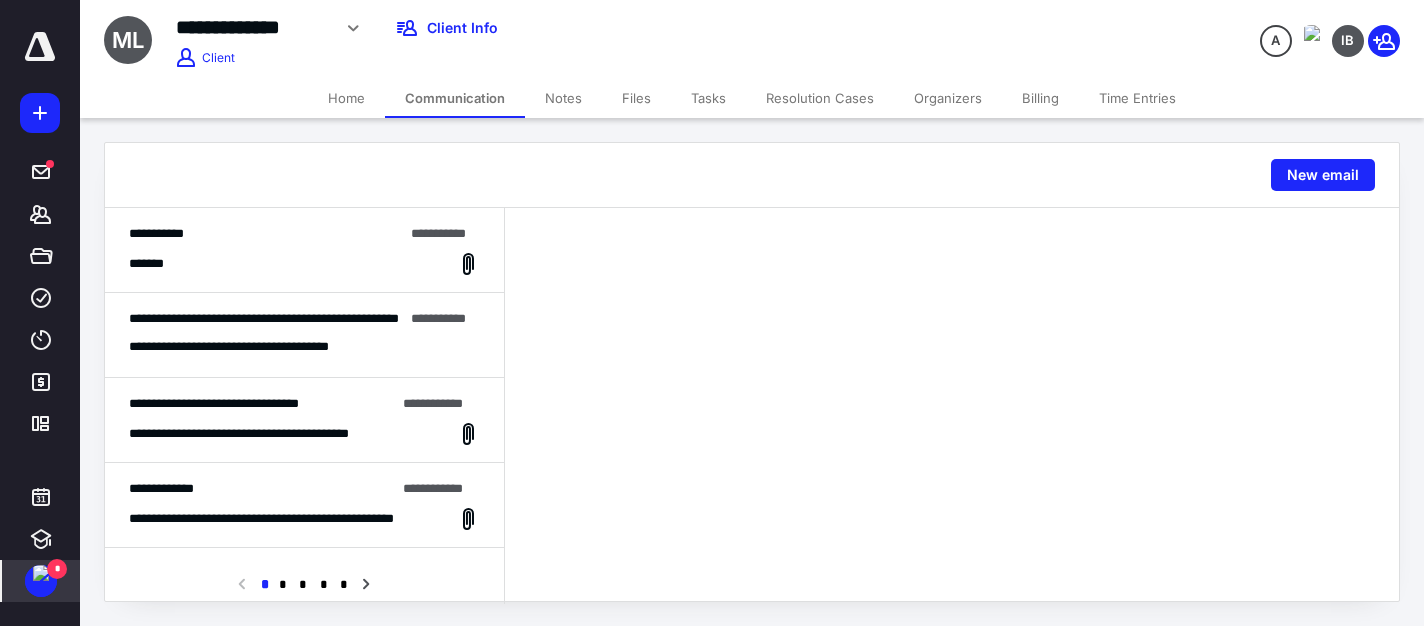 click on "*******" at bounding box center [304, 264] 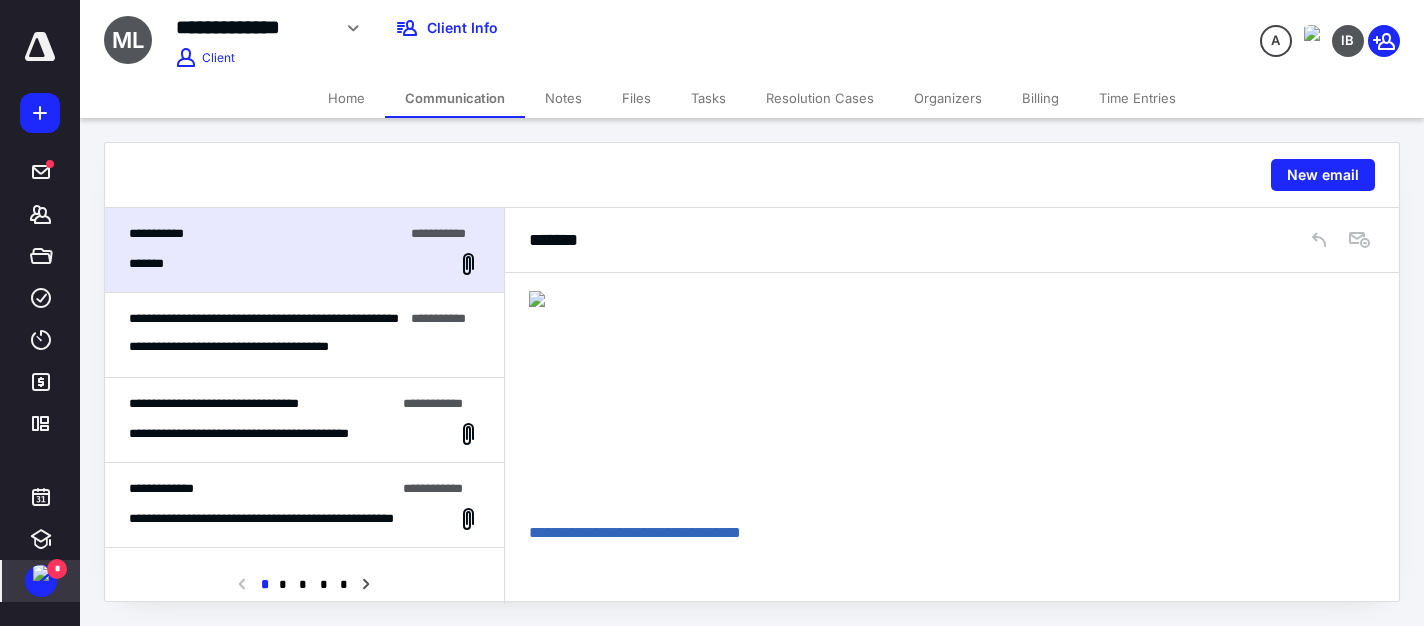 scroll, scrollTop: 0, scrollLeft: 0, axis: both 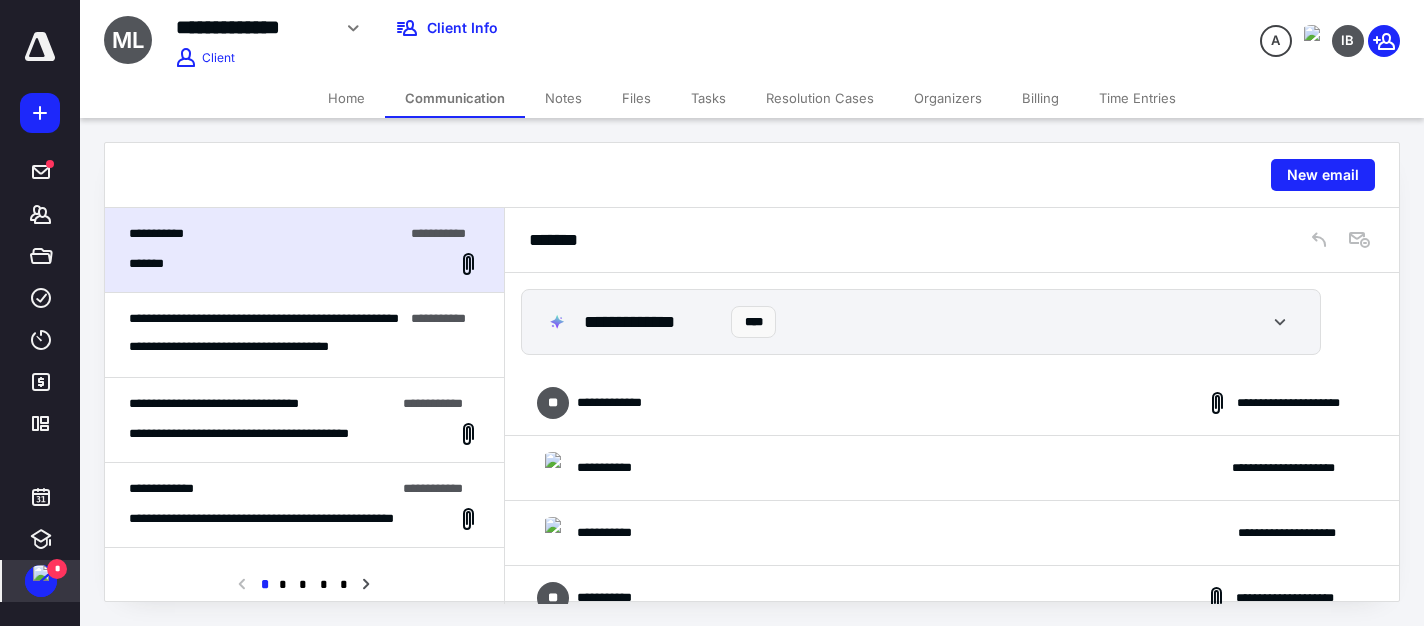 click on "**********" at bounding box center [626, 403] 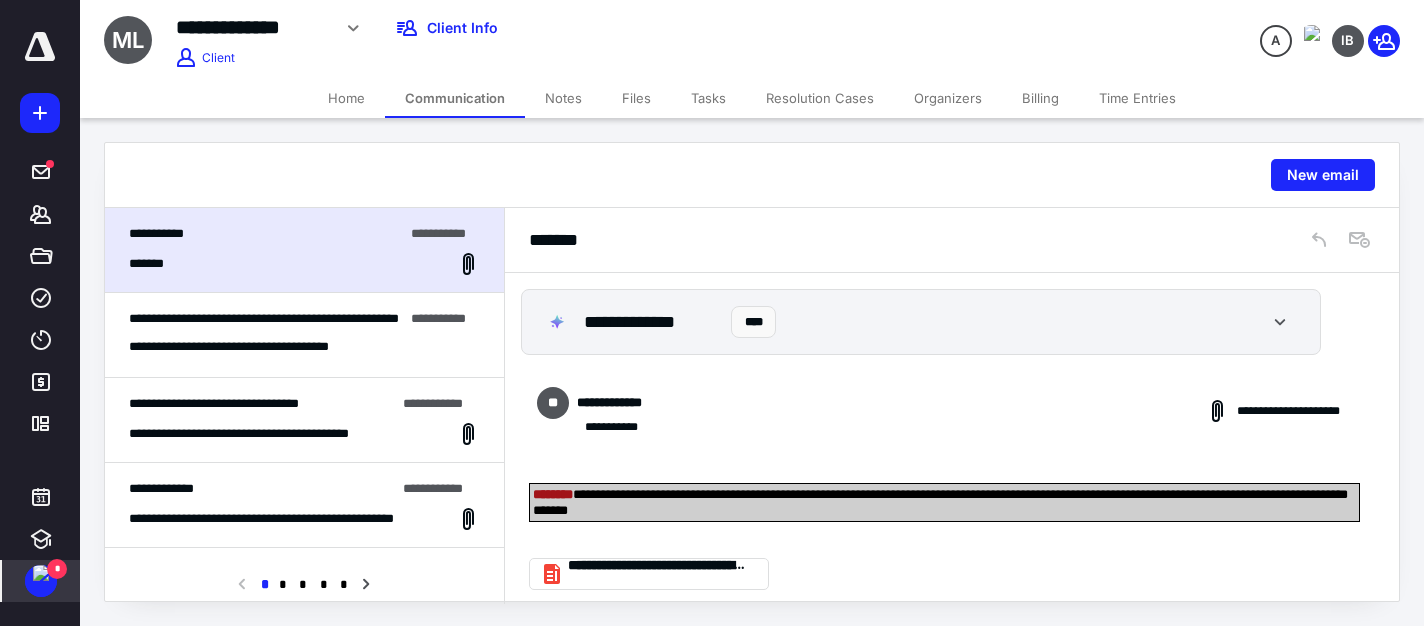 scroll, scrollTop: 200, scrollLeft: 0, axis: vertical 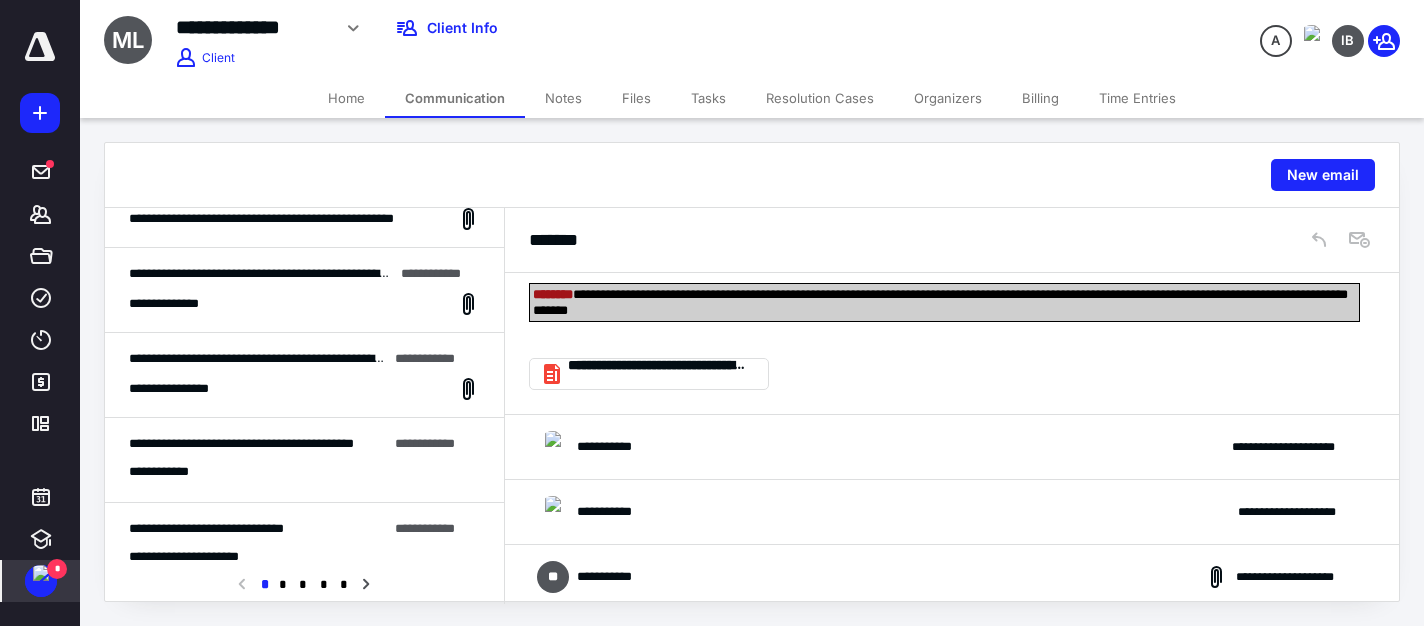 click on "**********" at bounding box center (304, 389) 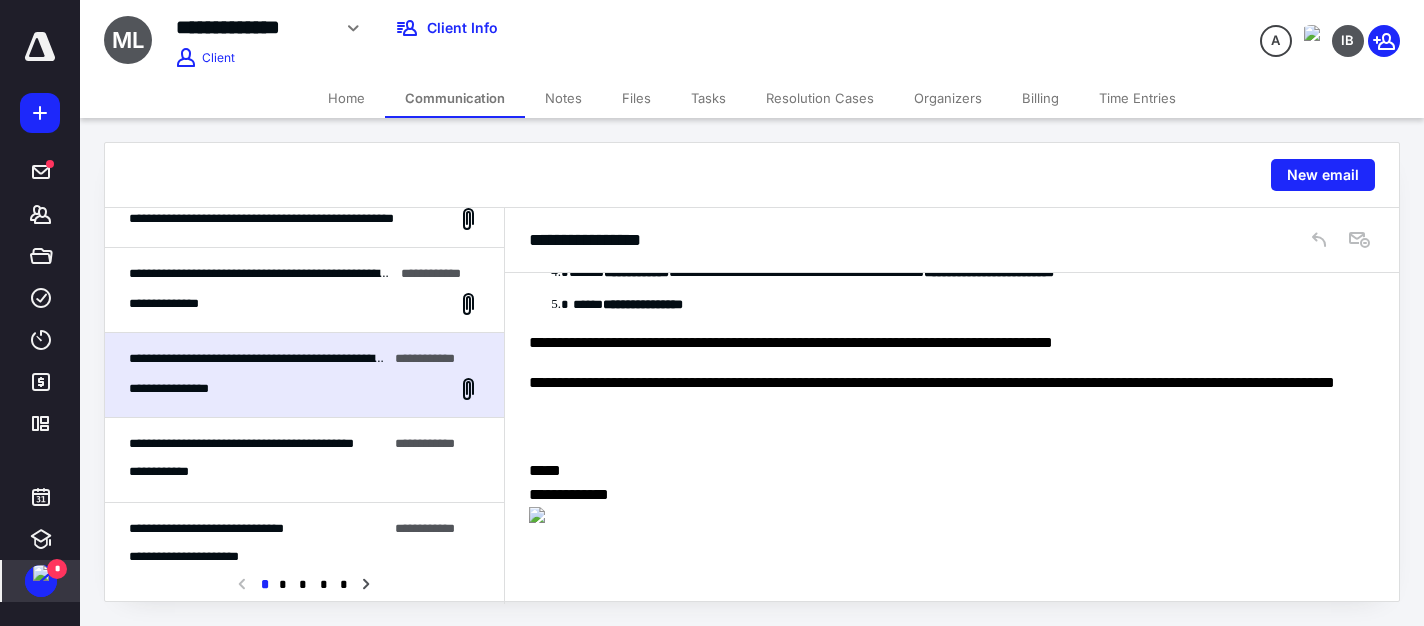 scroll, scrollTop: 0, scrollLeft: 0, axis: both 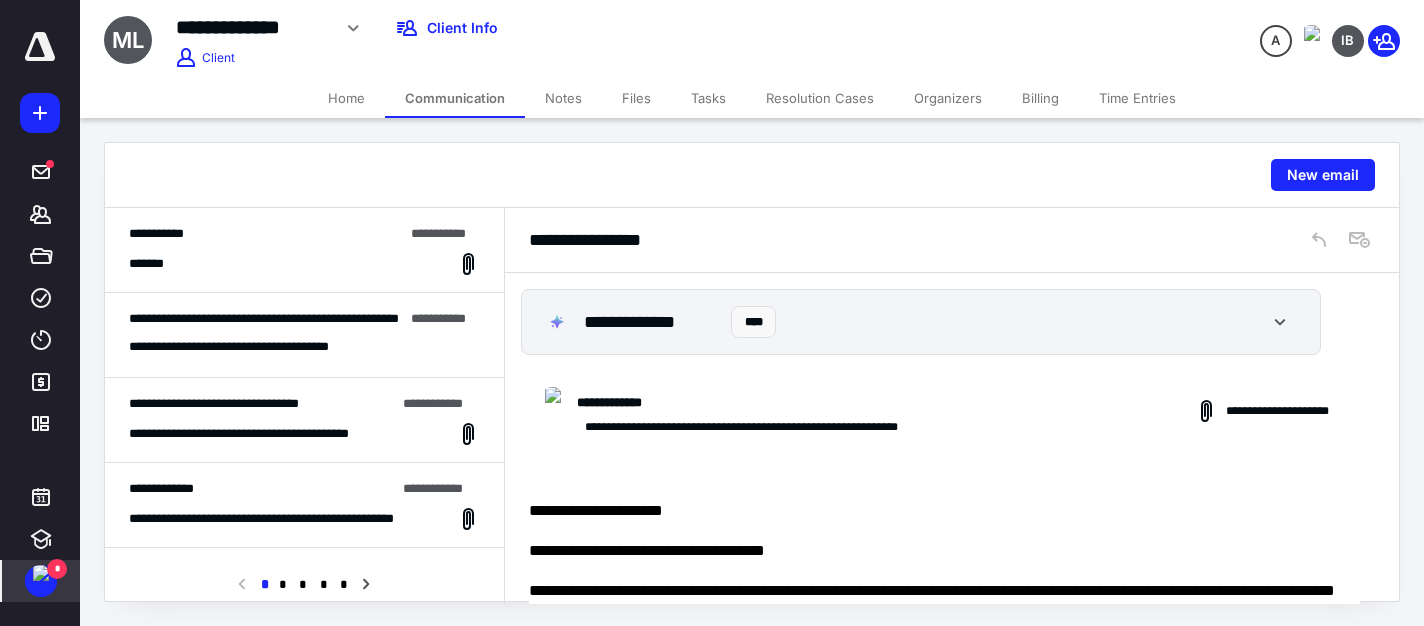 click on "**********" at bounding box center [304, 250] 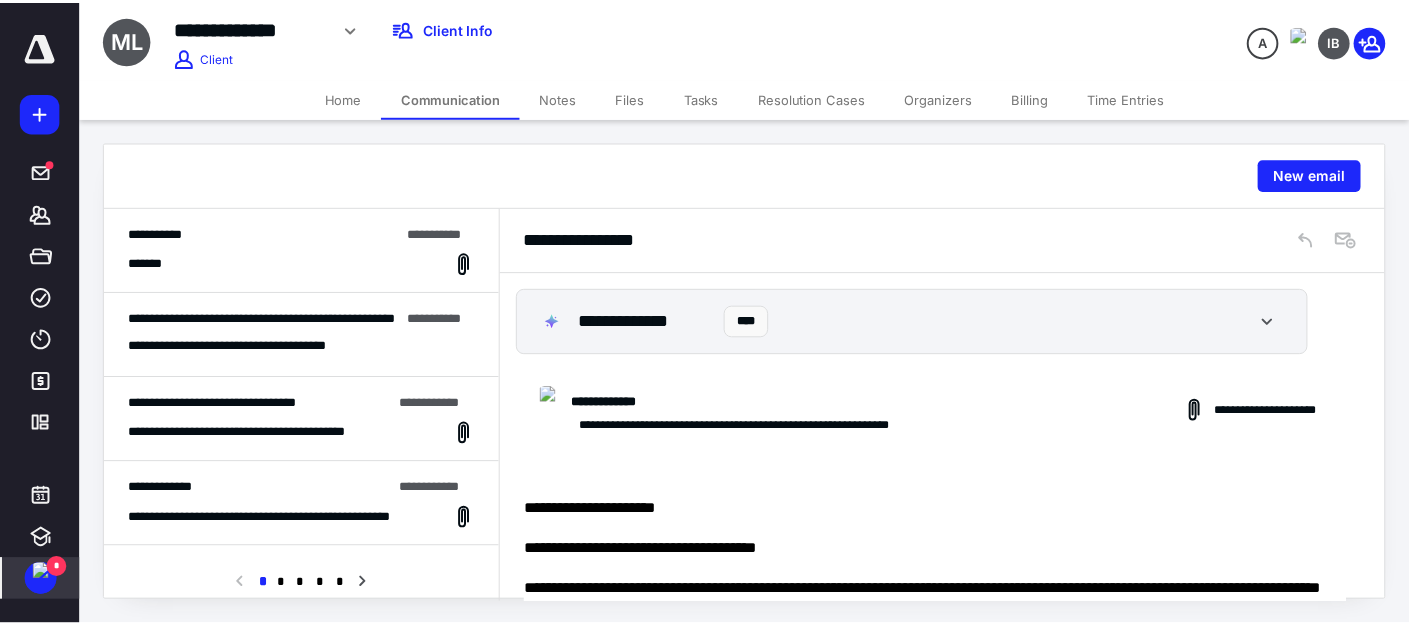 scroll, scrollTop: 1470, scrollLeft: 0, axis: vertical 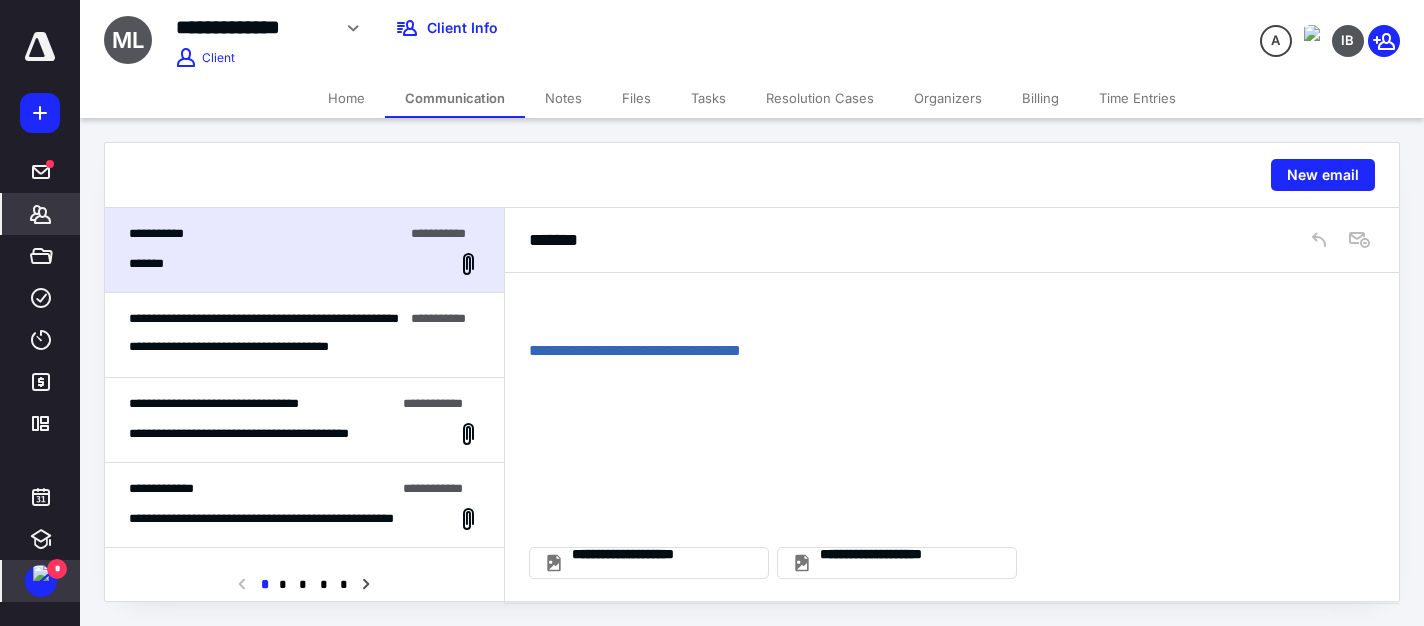 click on "*******" at bounding box center [41, 214] 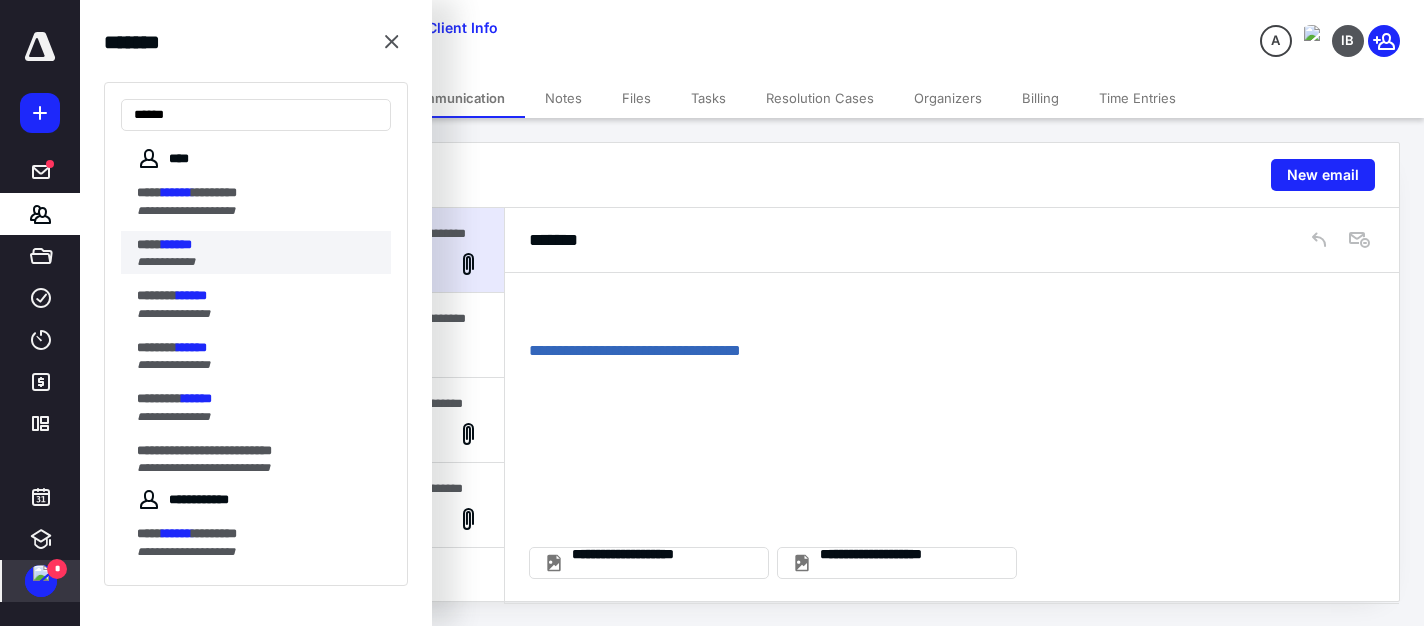 type on "******" 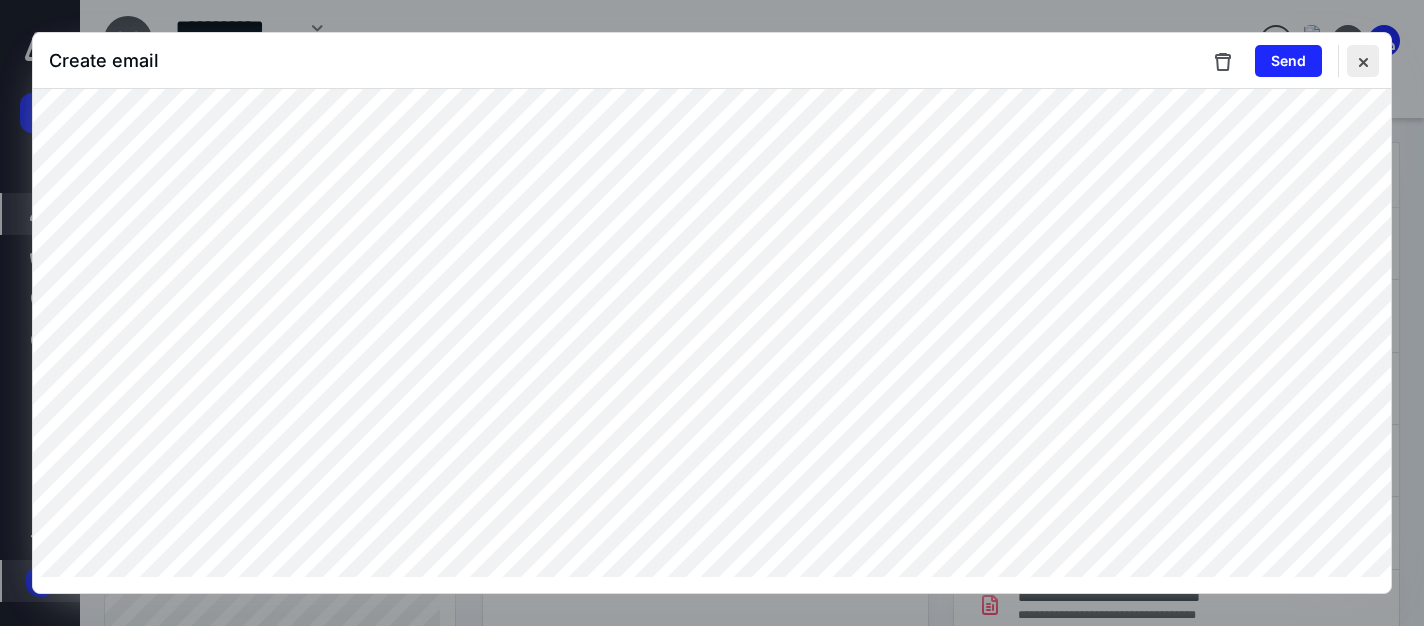 click at bounding box center (1363, 61) 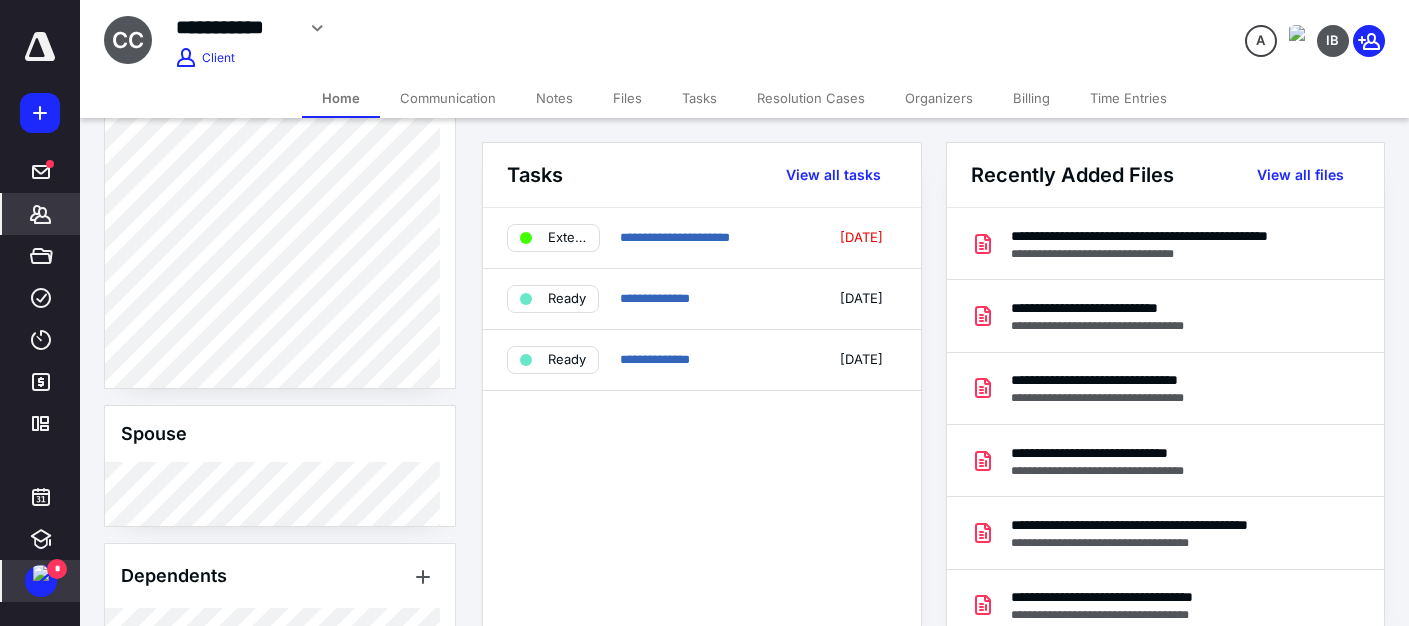 scroll, scrollTop: 1500, scrollLeft: 0, axis: vertical 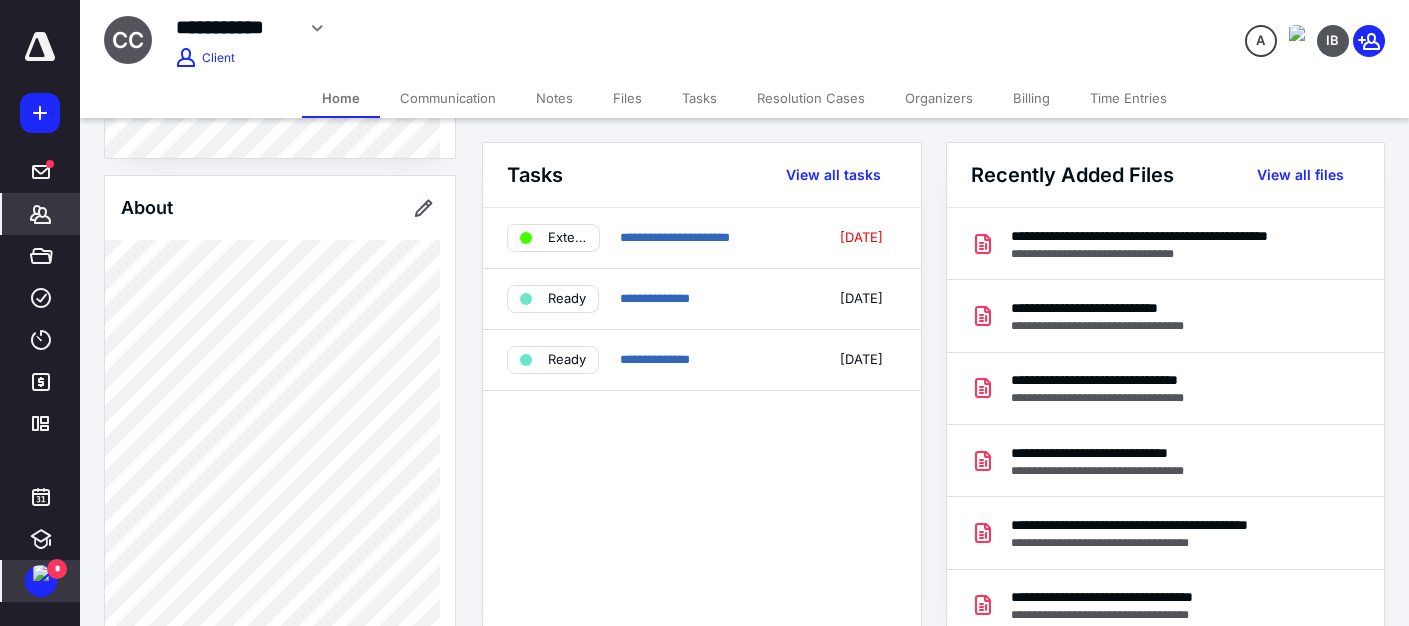 click 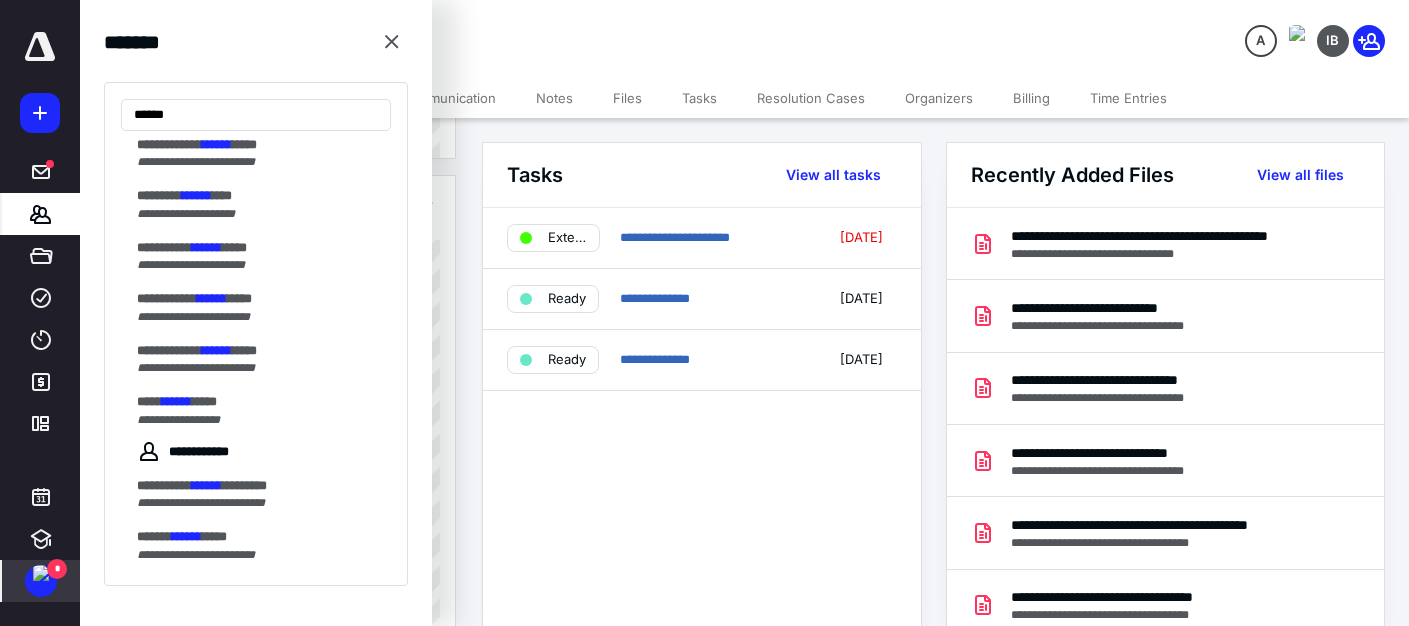 scroll, scrollTop: 0, scrollLeft: 0, axis: both 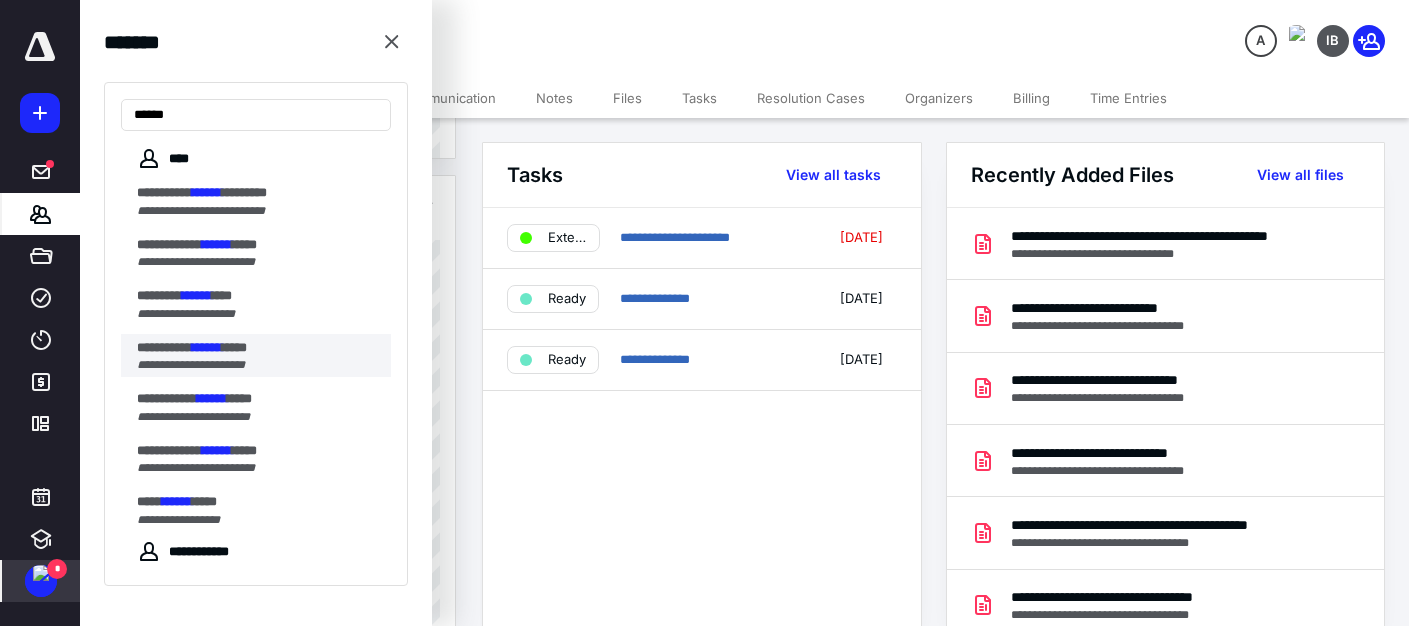 type on "******" 